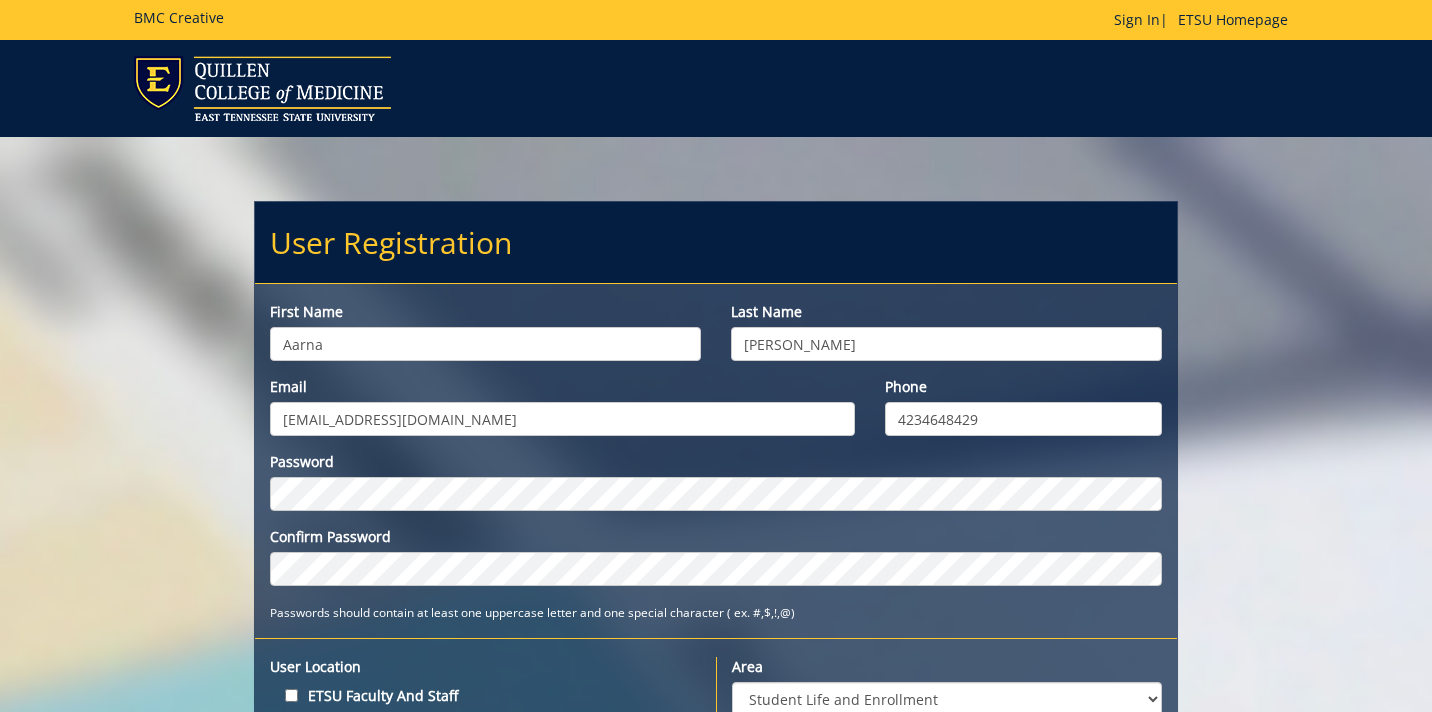 select on "37" 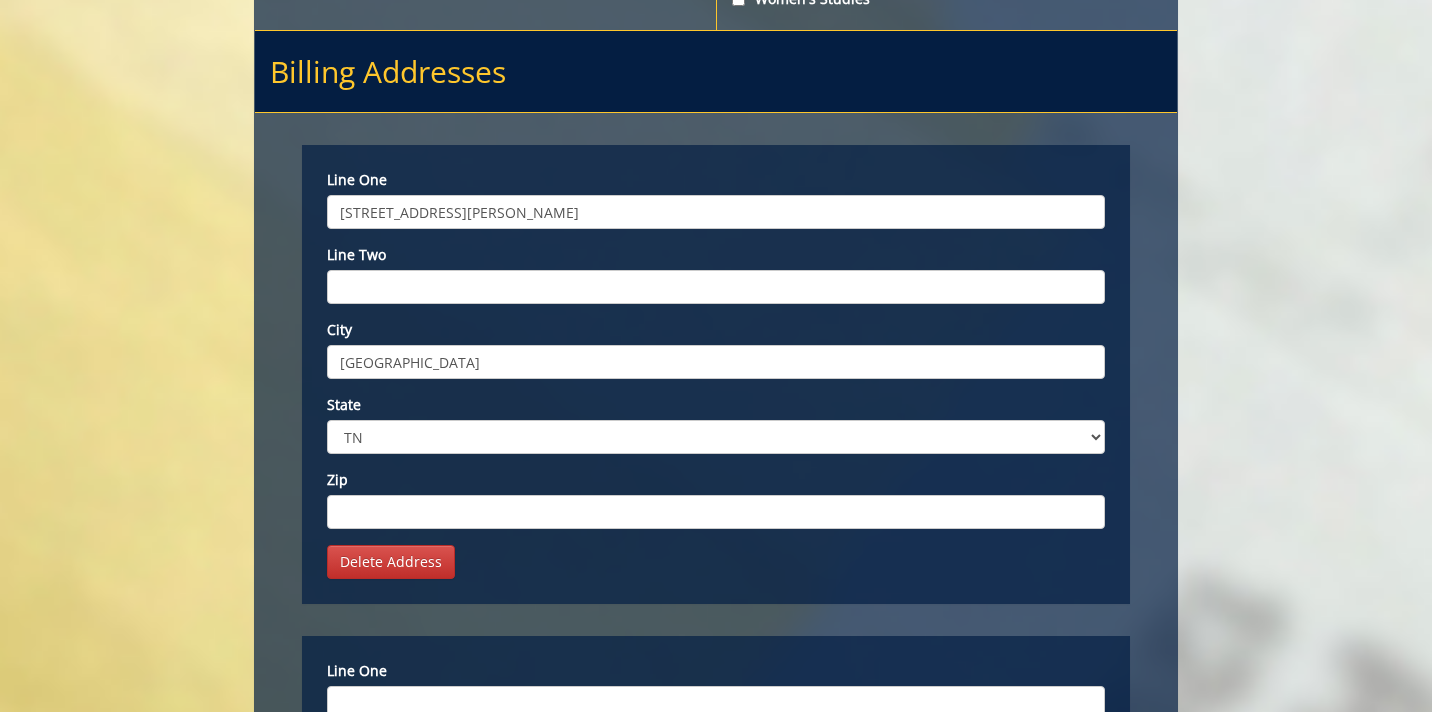 click on "Line two" at bounding box center [716, 287] 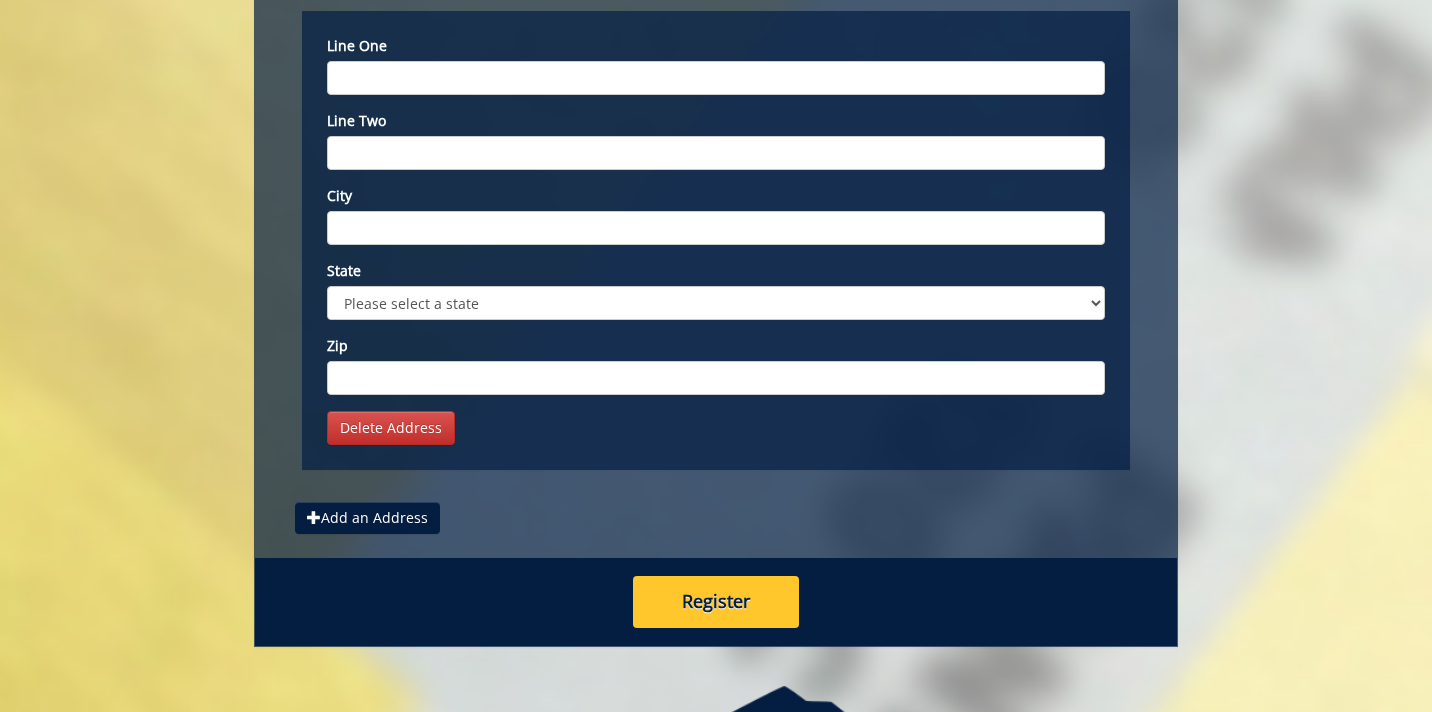 scroll, scrollTop: 8522, scrollLeft: 0, axis: vertical 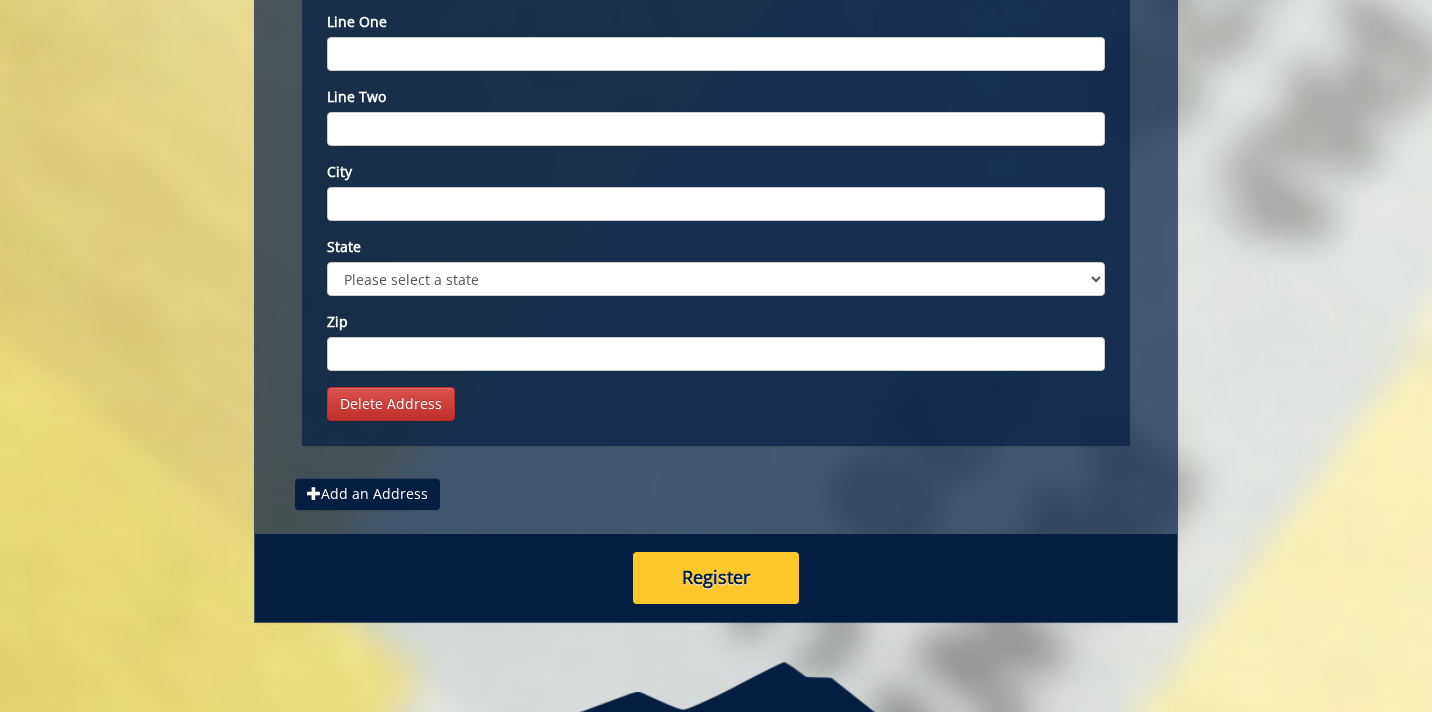type on "37312" 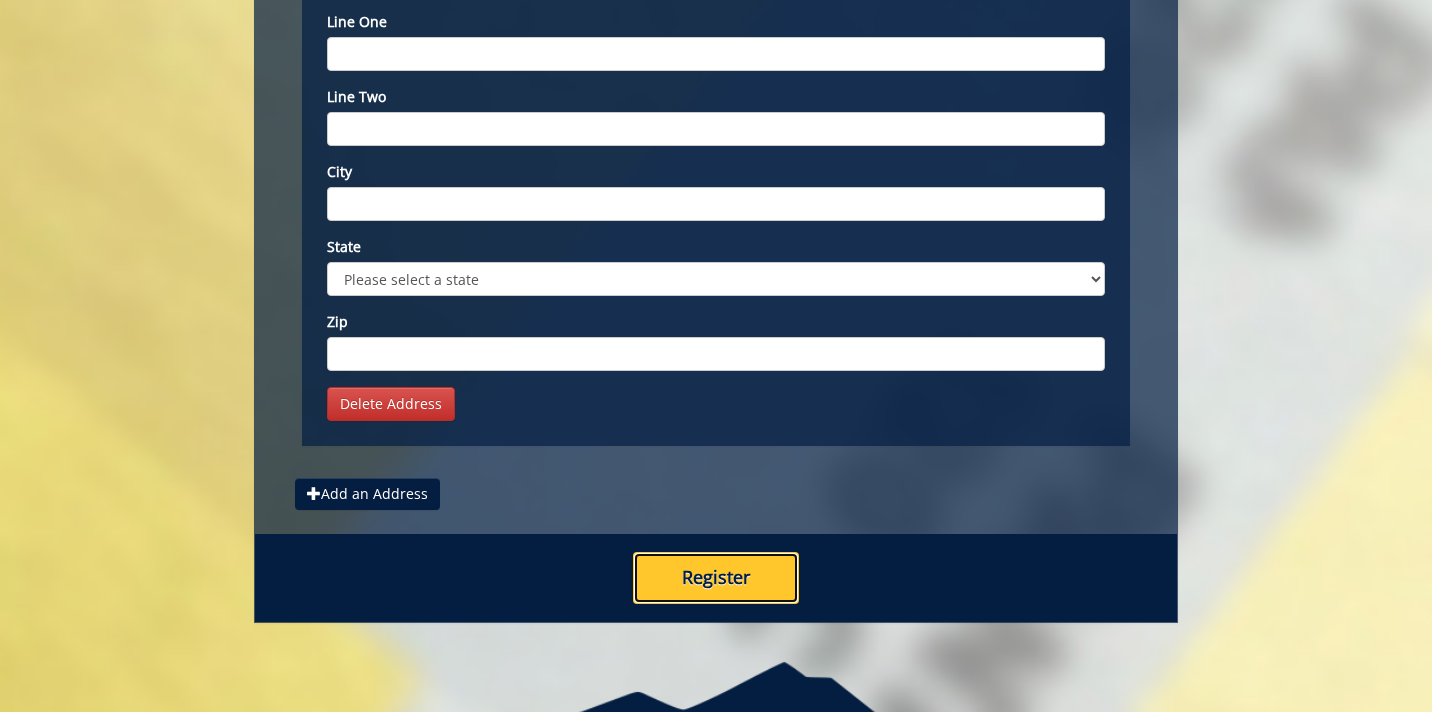 click on "Register" at bounding box center (716, 578) 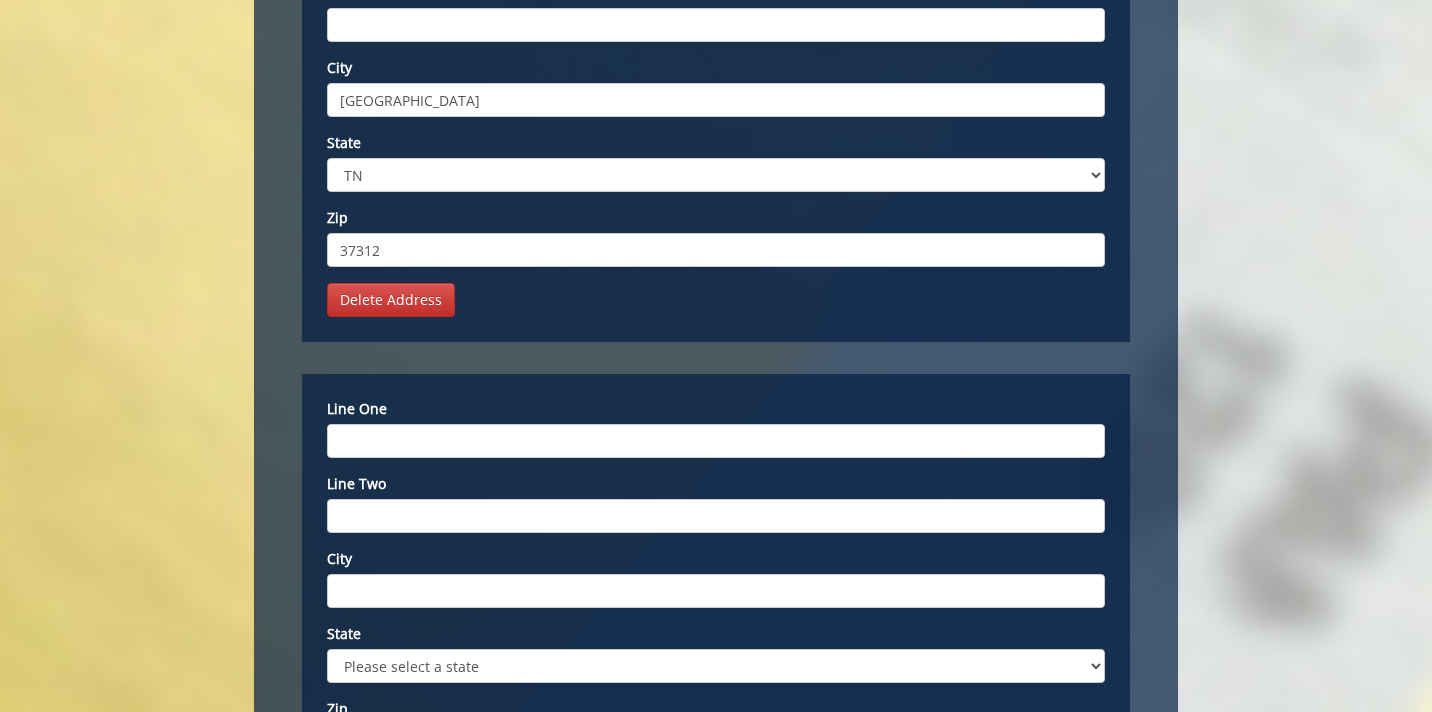 scroll, scrollTop: 8107, scrollLeft: 0, axis: vertical 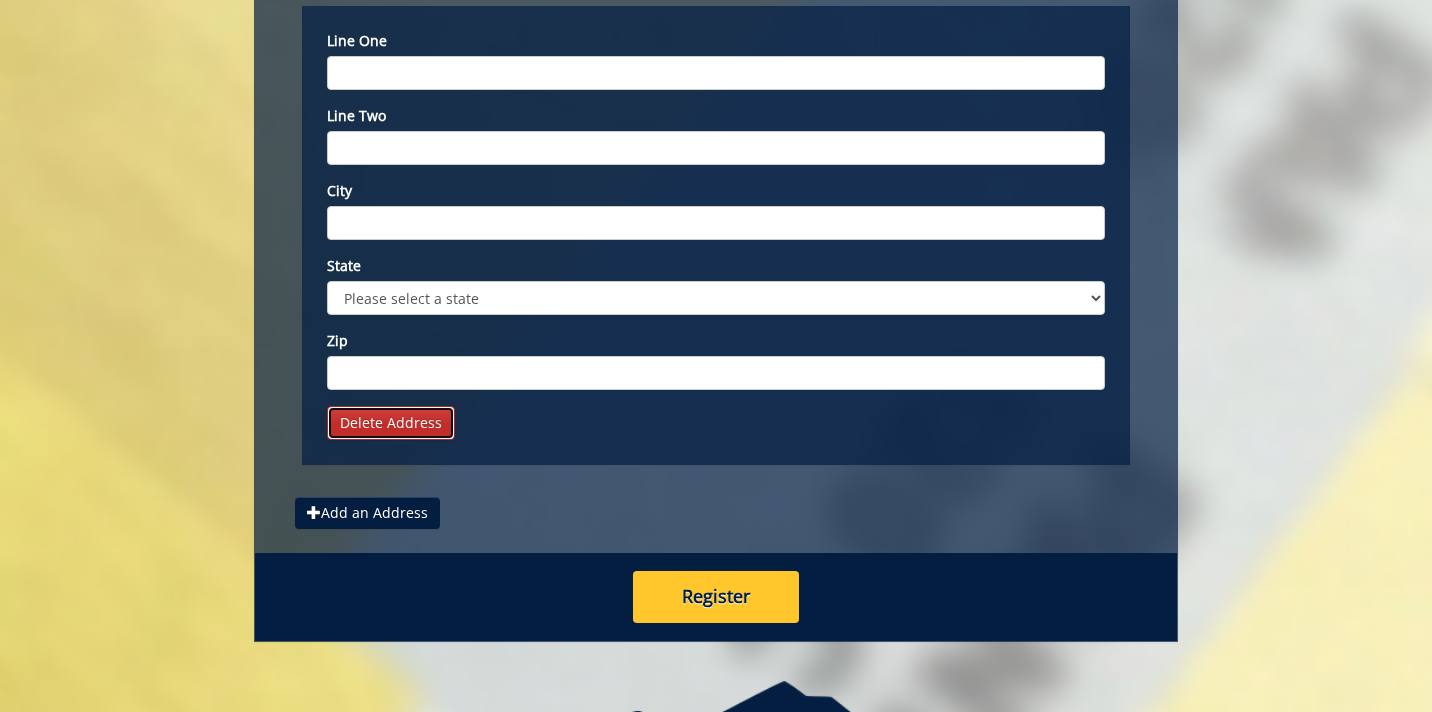 click on "Delete Address" at bounding box center (391, 423) 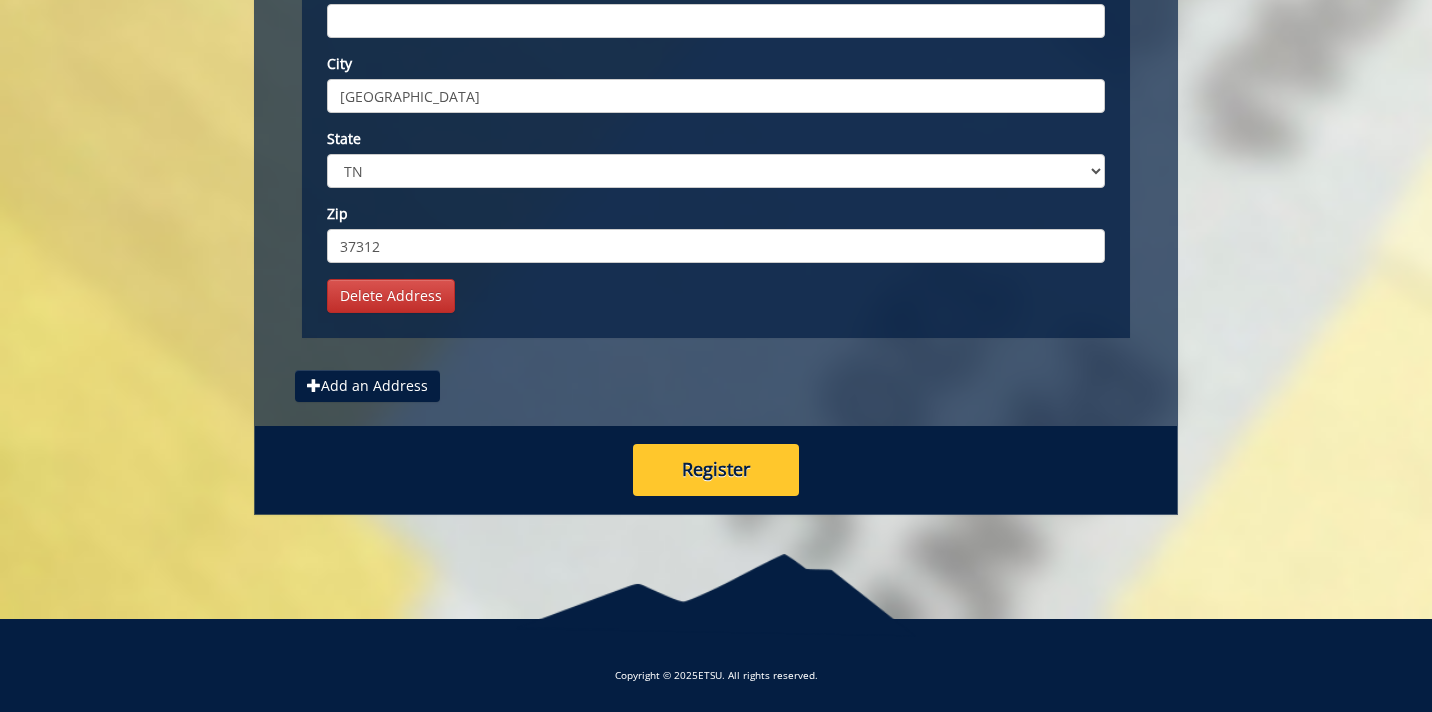 scroll, scrollTop: 8079, scrollLeft: 0, axis: vertical 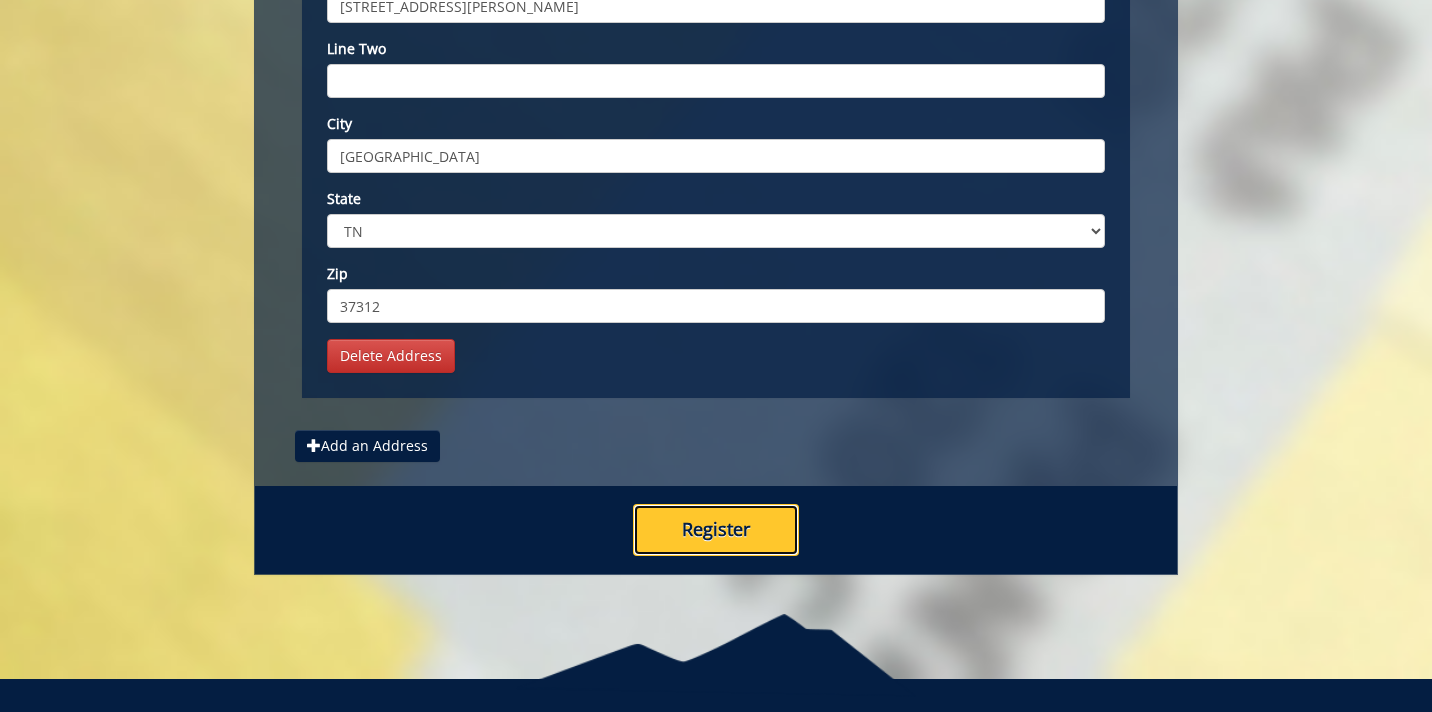 click on "Register" at bounding box center [716, 530] 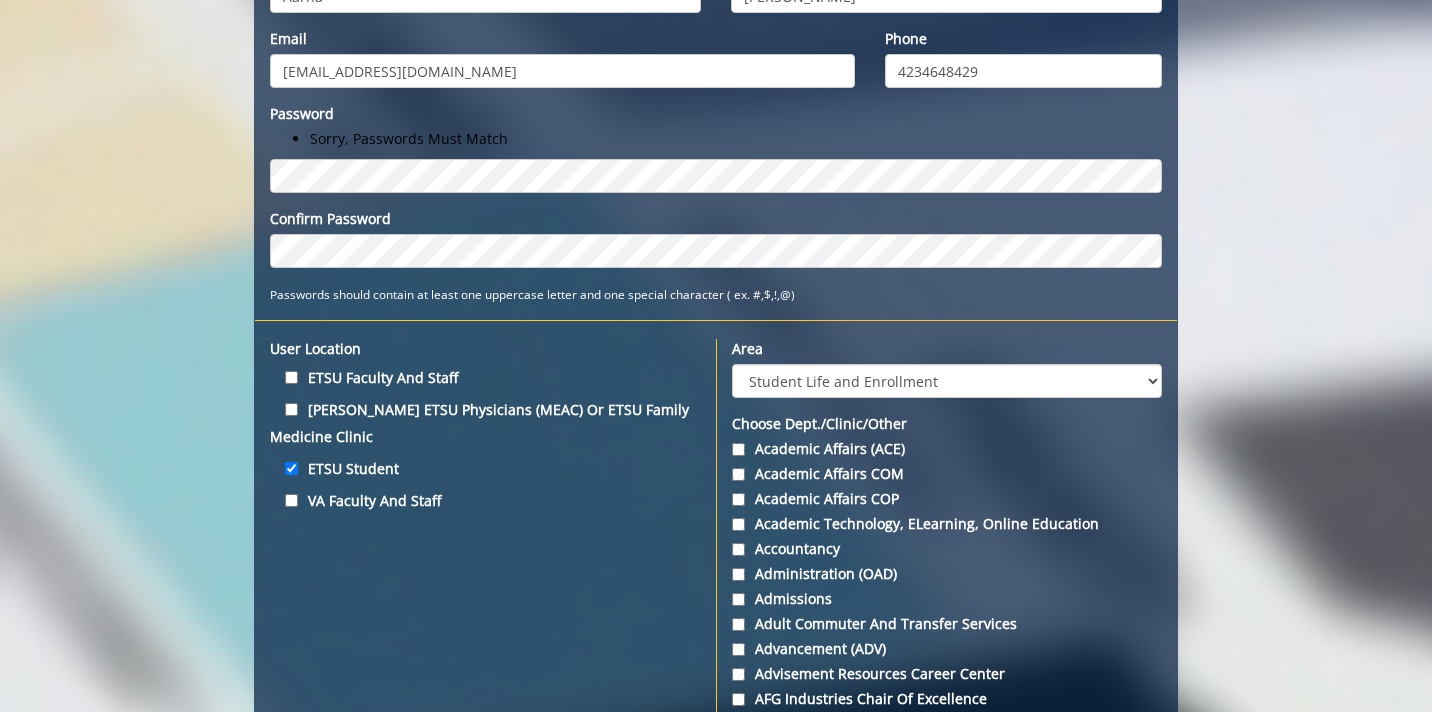 scroll, scrollTop: 384, scrollLeft: 0, axis: vertical 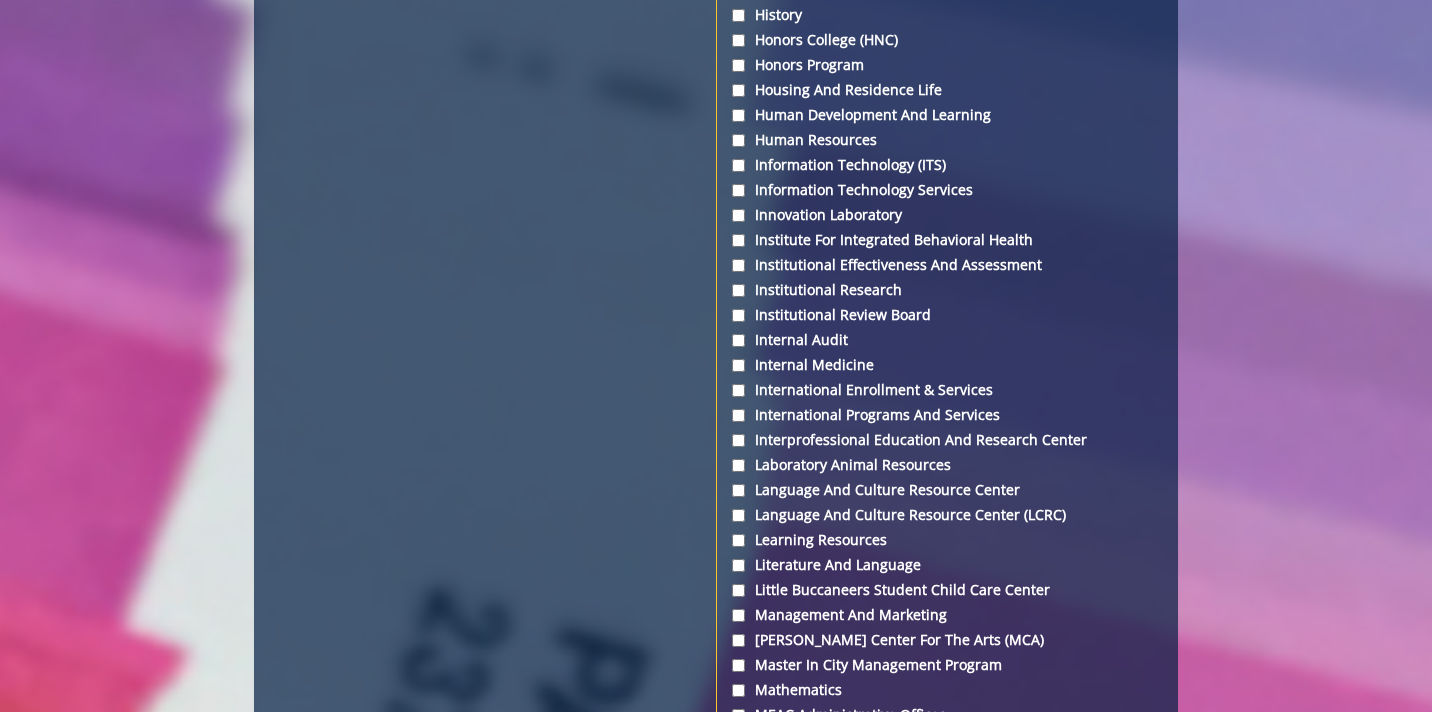 click on "Information Technology (ITS)" at bounding box center (947, 165) 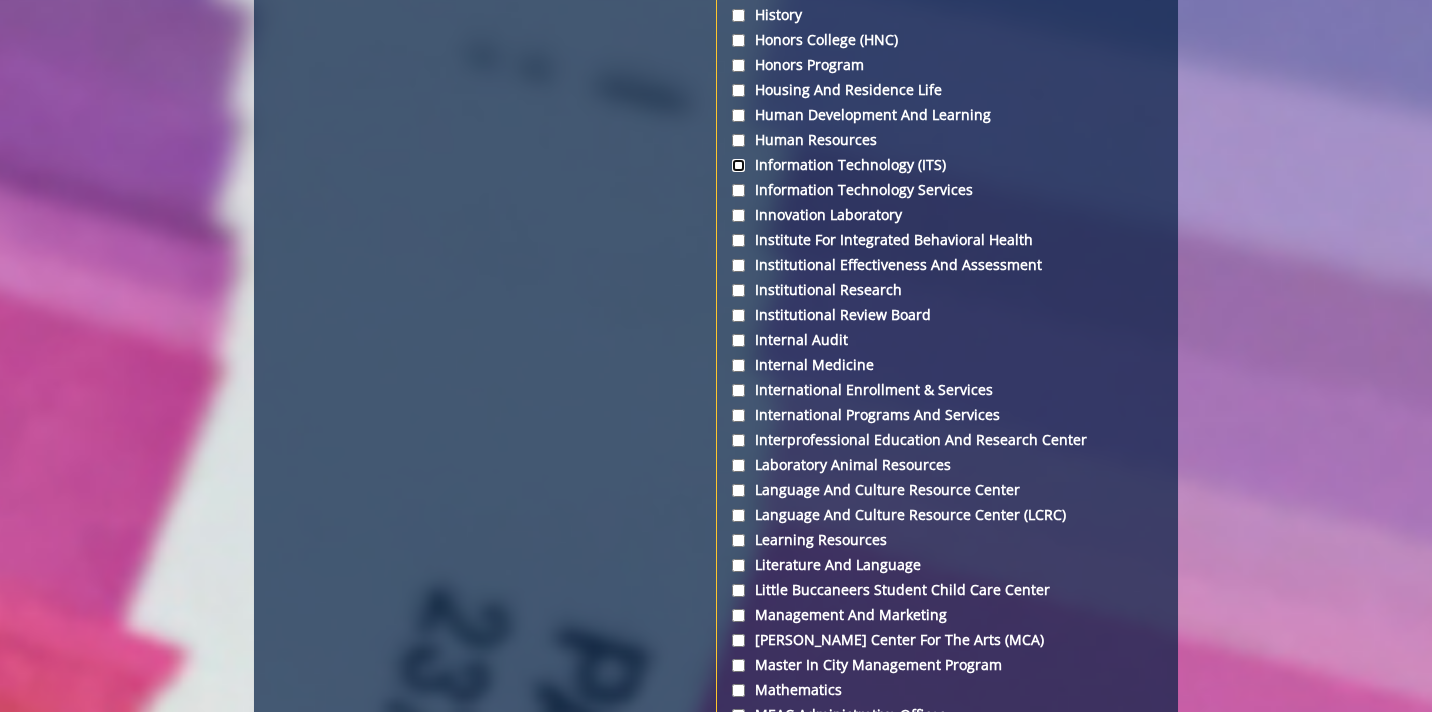 click on "Information Technology (ITS)" at bounding box center (738, 165) 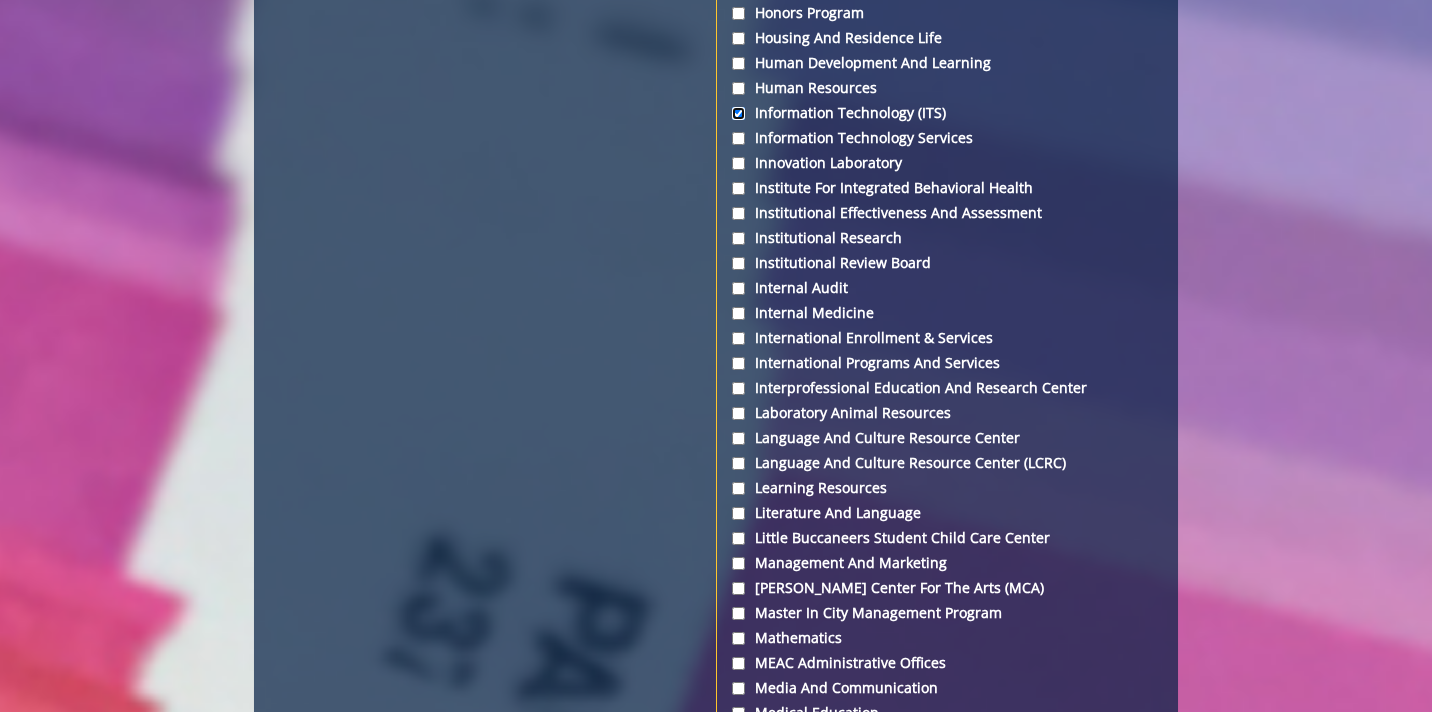 scroll, scrollTop: 4482, scrollLeft: 0, axis: vertical 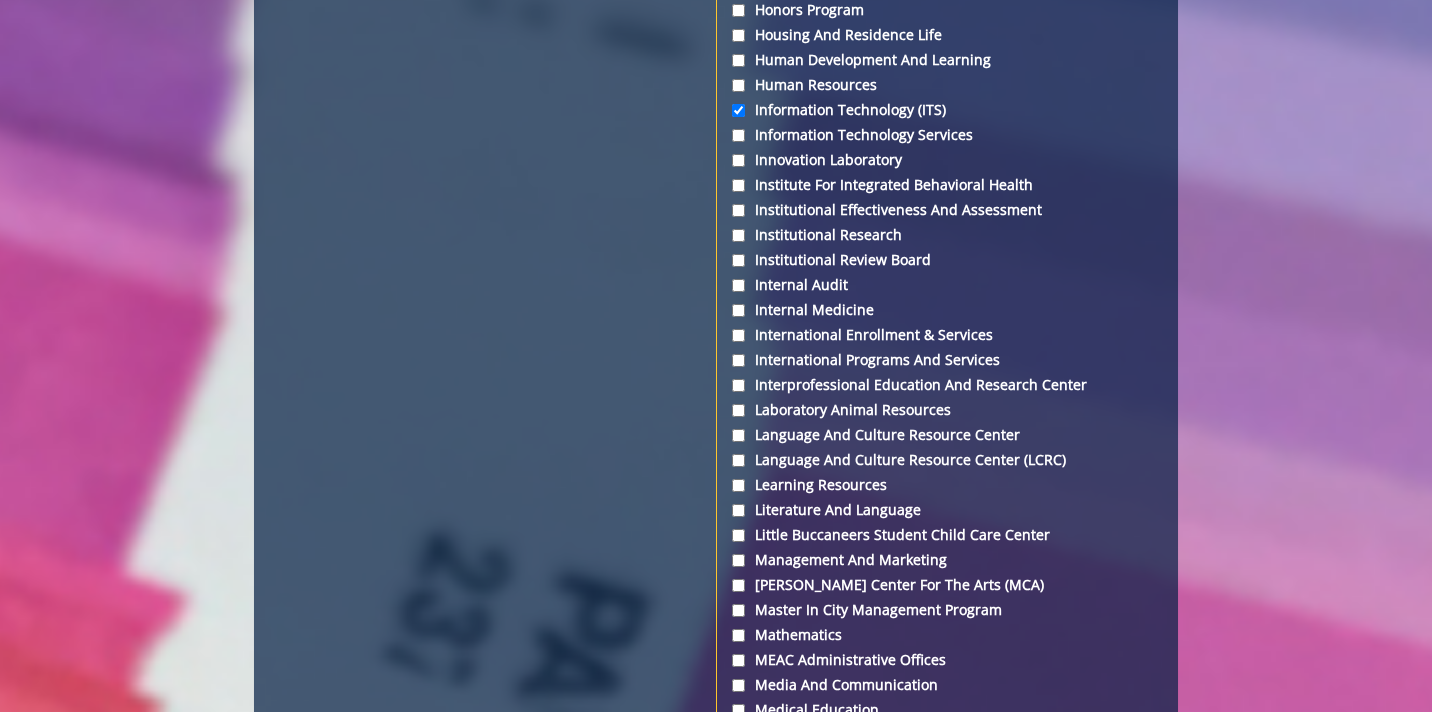 click on "Information Technology (ITS)" at bounding box center [947, 110] 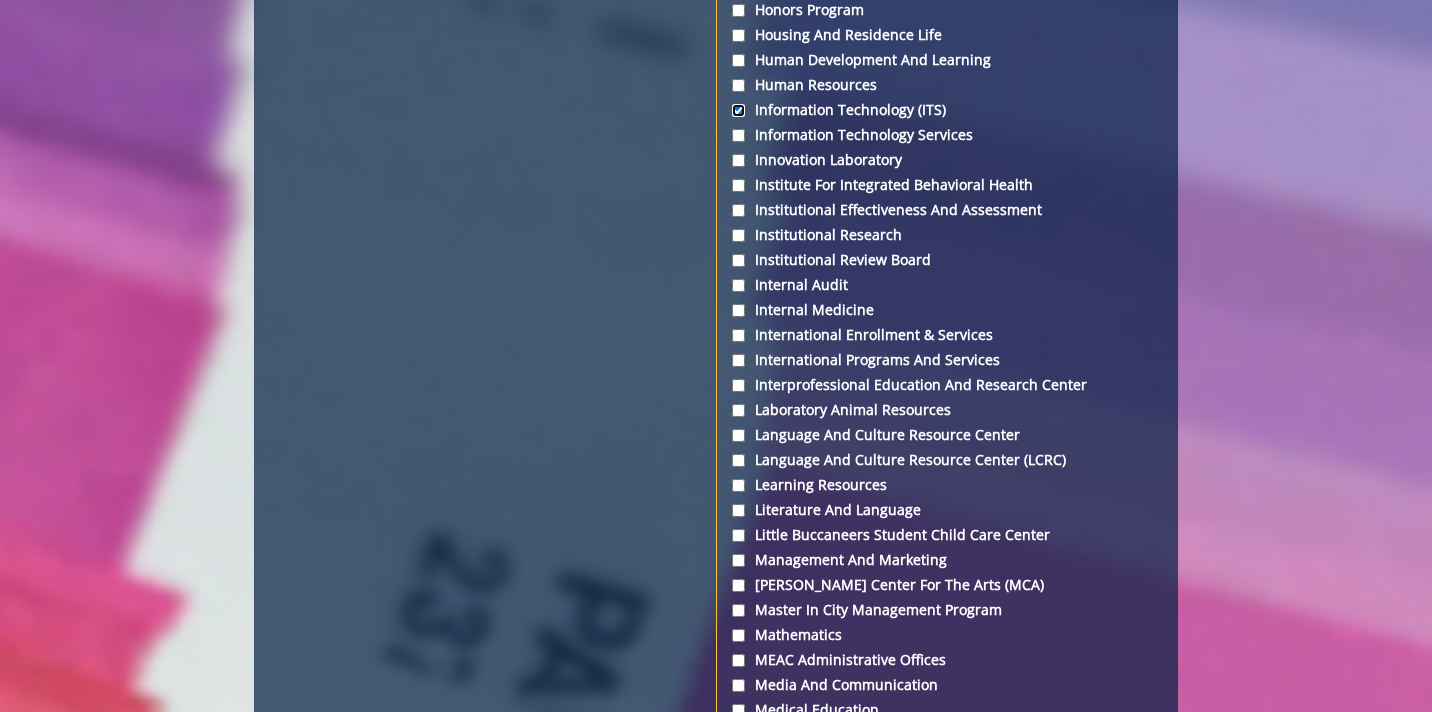 click on "Information Technology (ITS)" at bounding box center [738, 110] 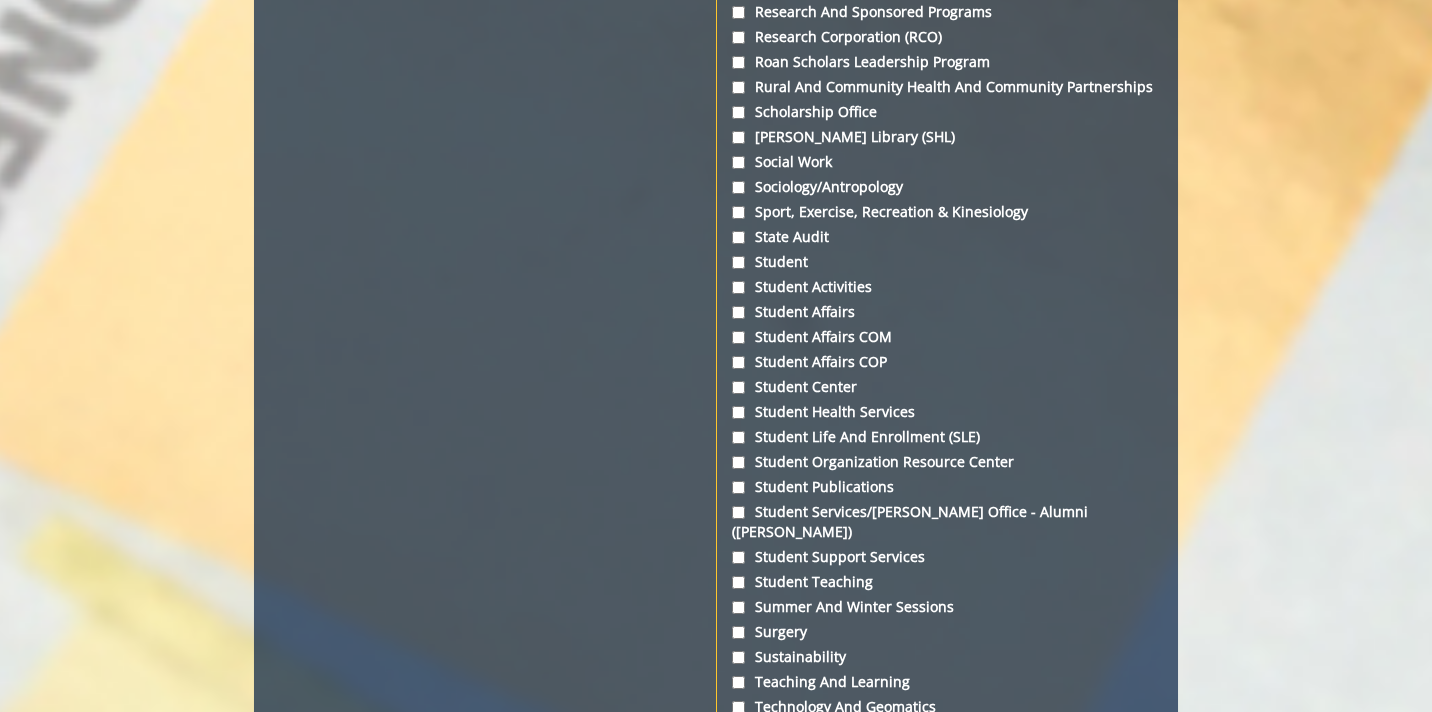 scroll, scrollTop: 6509, scrollLeft: 0, axis: vertical 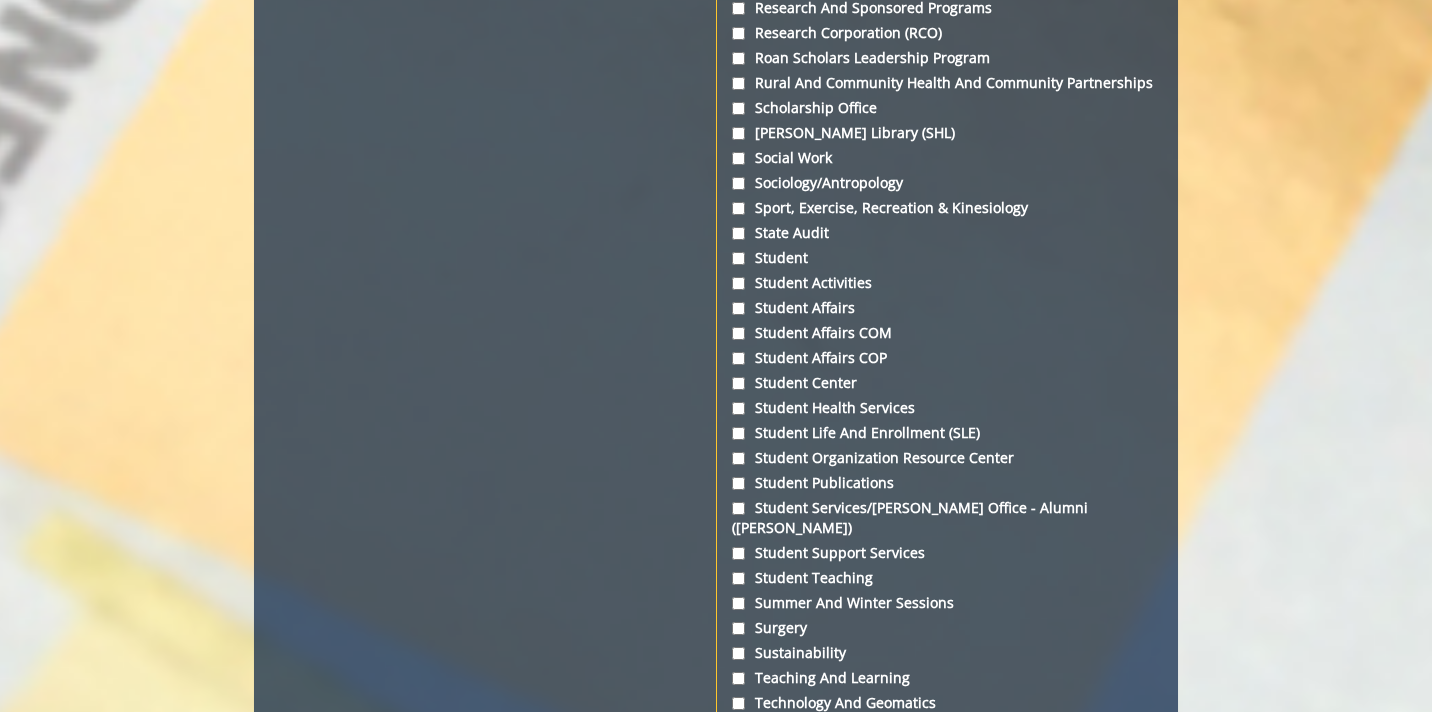 click on "Student" at bounding box center (947, 258) 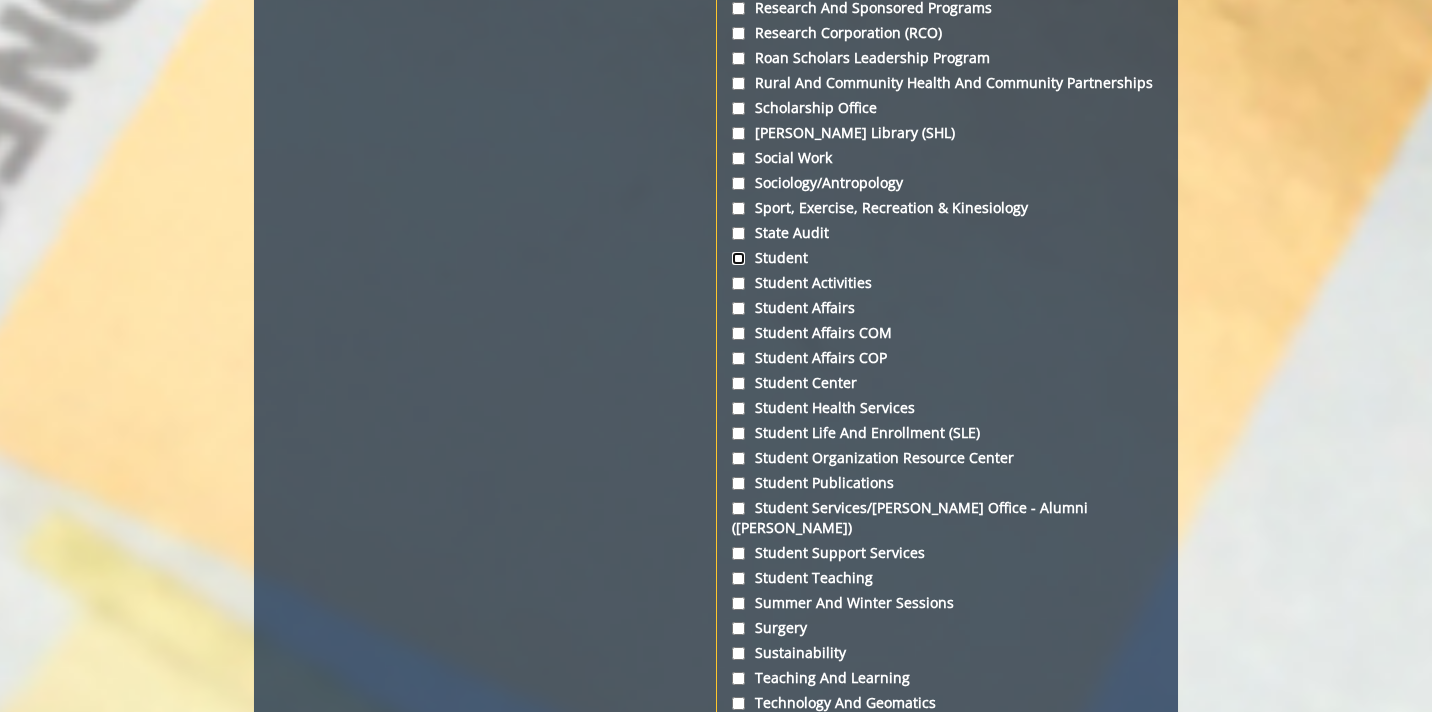 click on "Student" at bounding box center [738, 258] 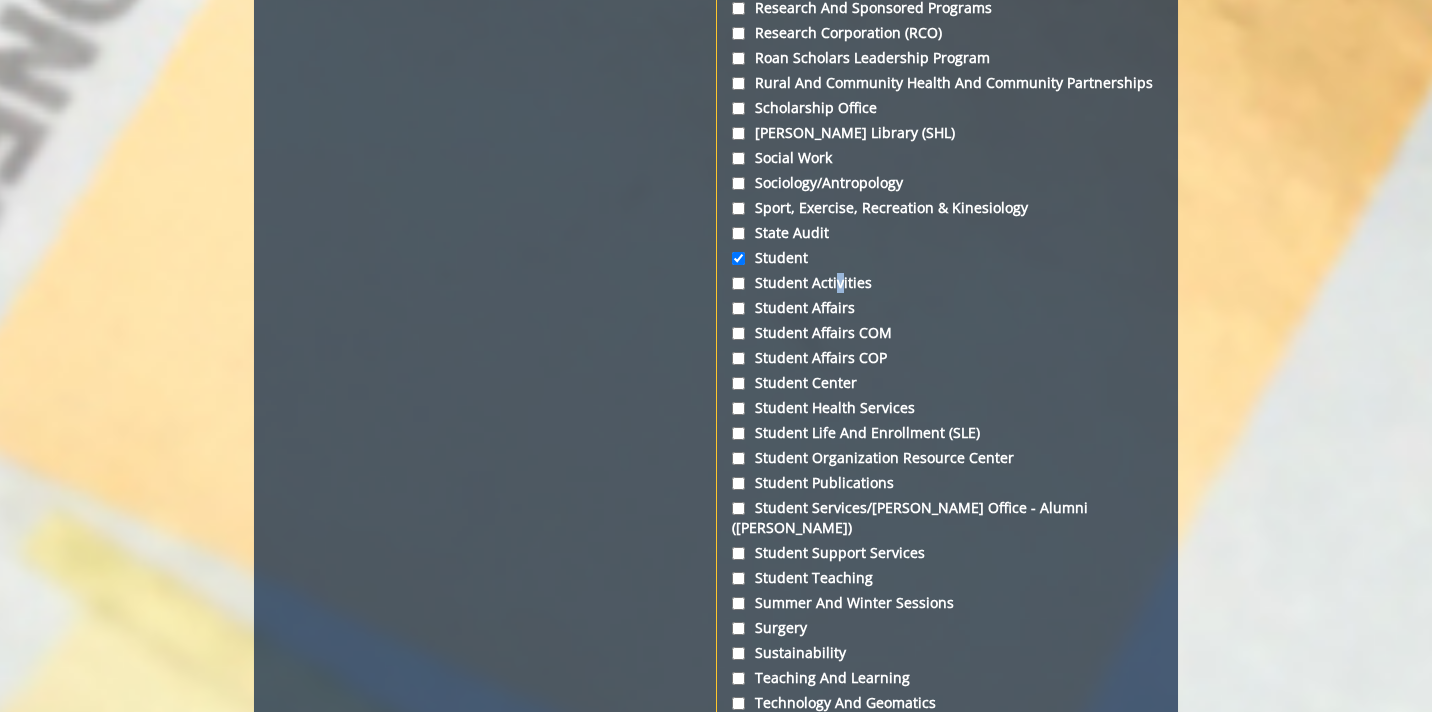click on "Student Activities" at bounding box center [947, 283] 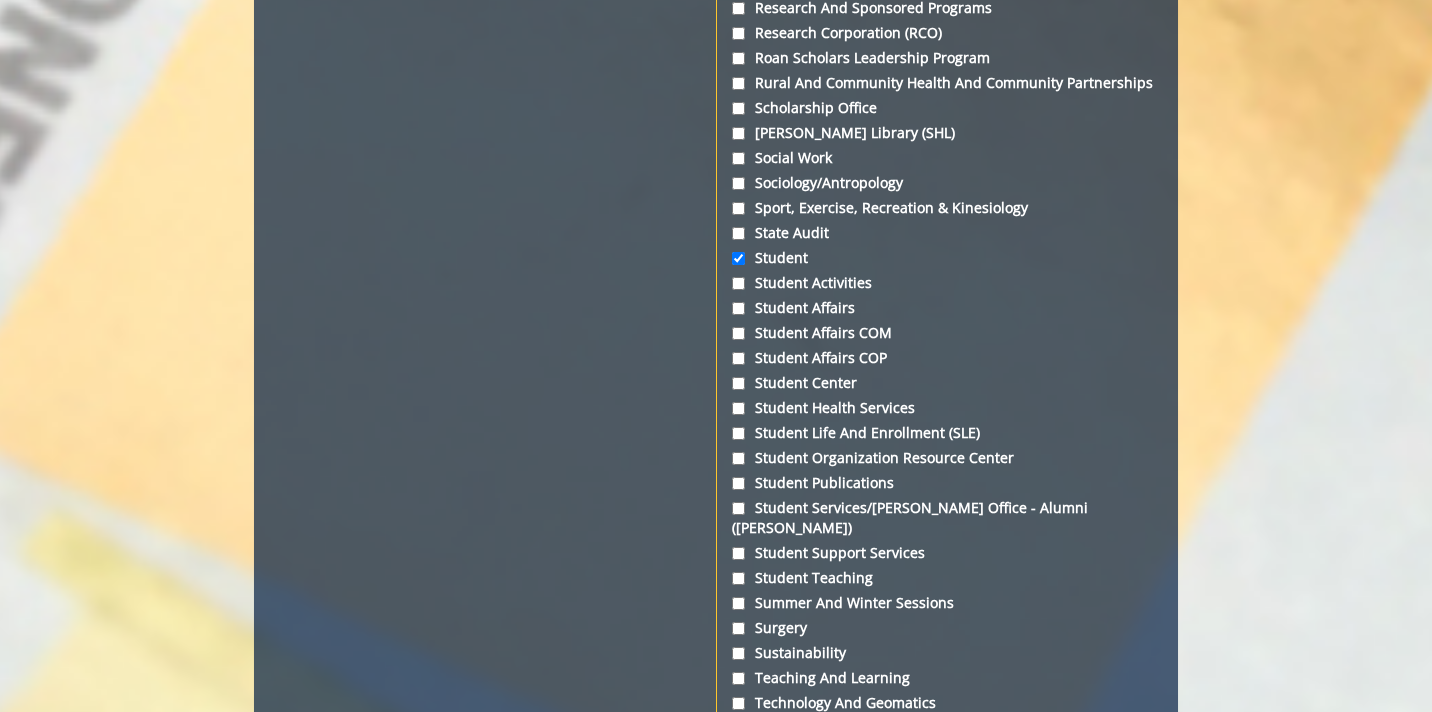 click on "Student Activities" at bounding box center [947, 283] 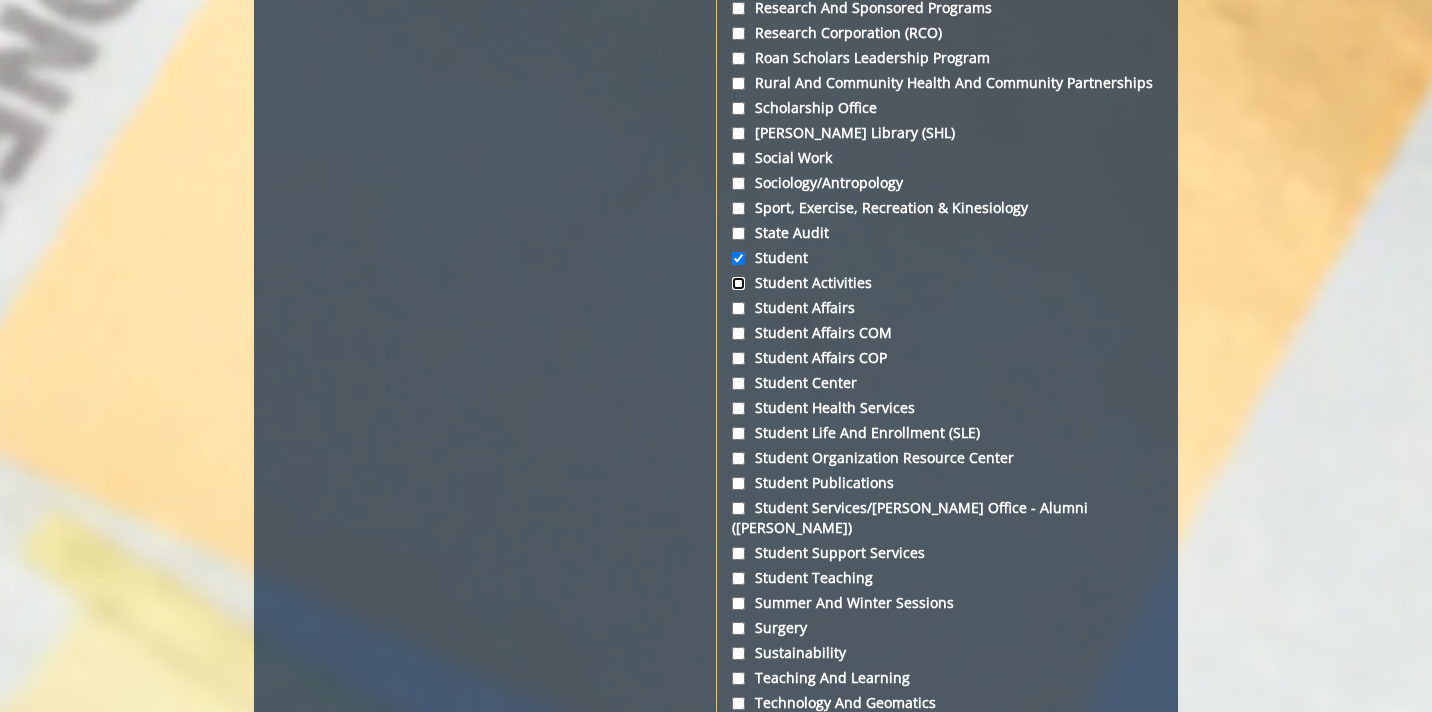 click on "Student Activities" at bounding box center (738, 283) 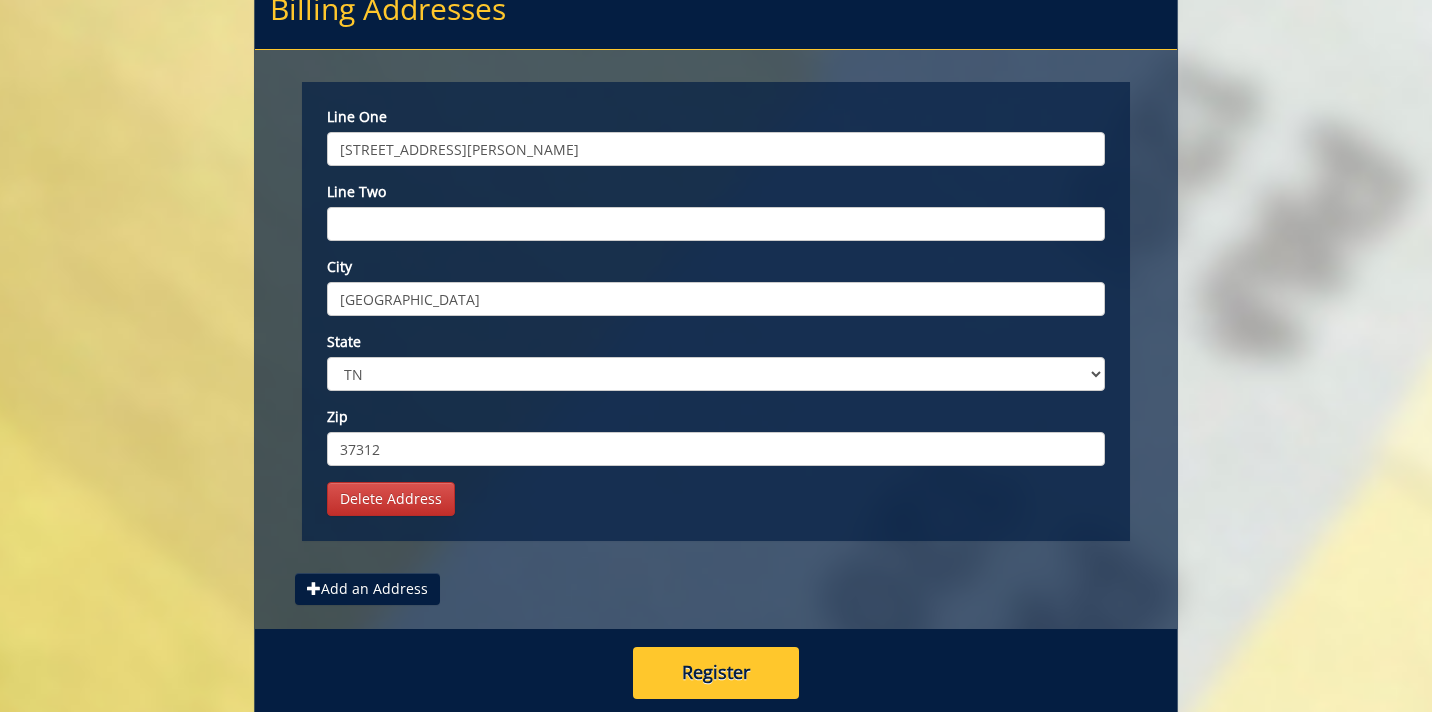 scroll, scrollTop: 8139, scrollLeft: 0, axis: vertical 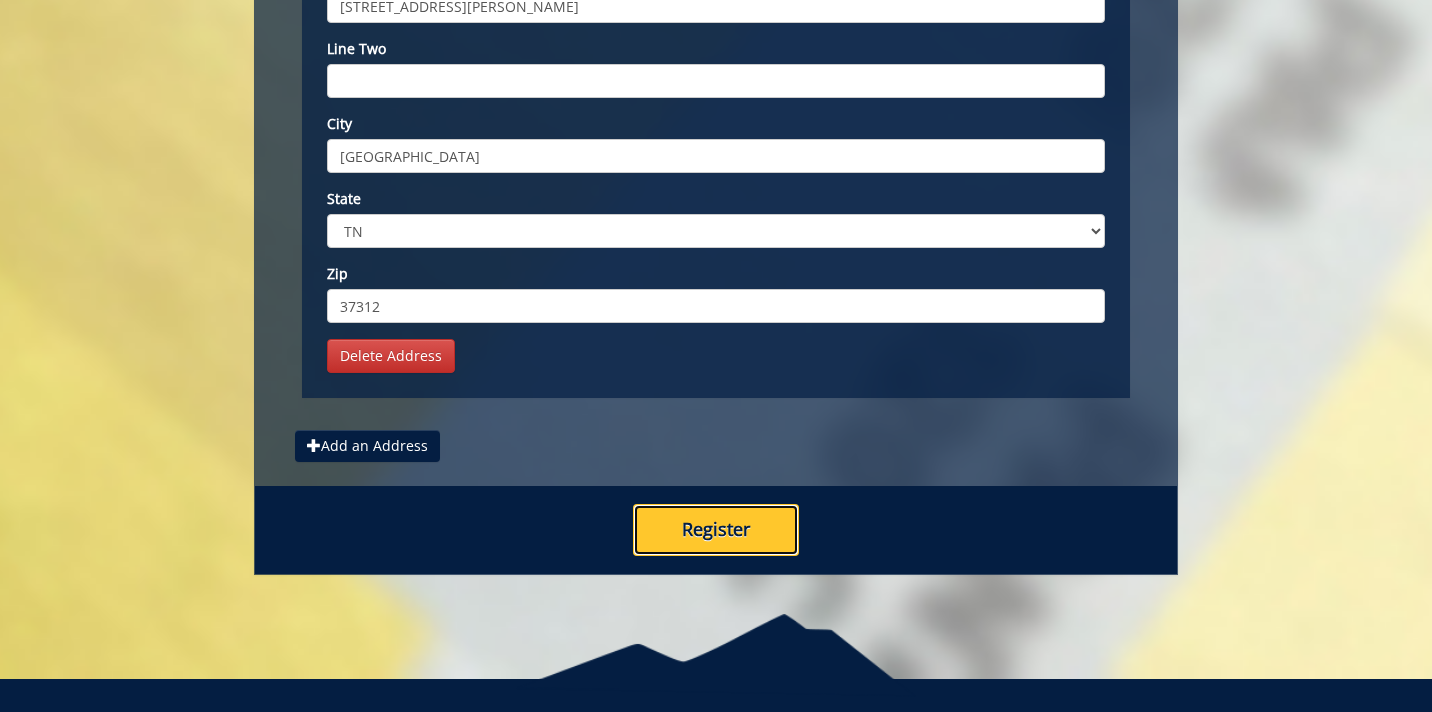 click on "Register" at bounding box center [716, 530] 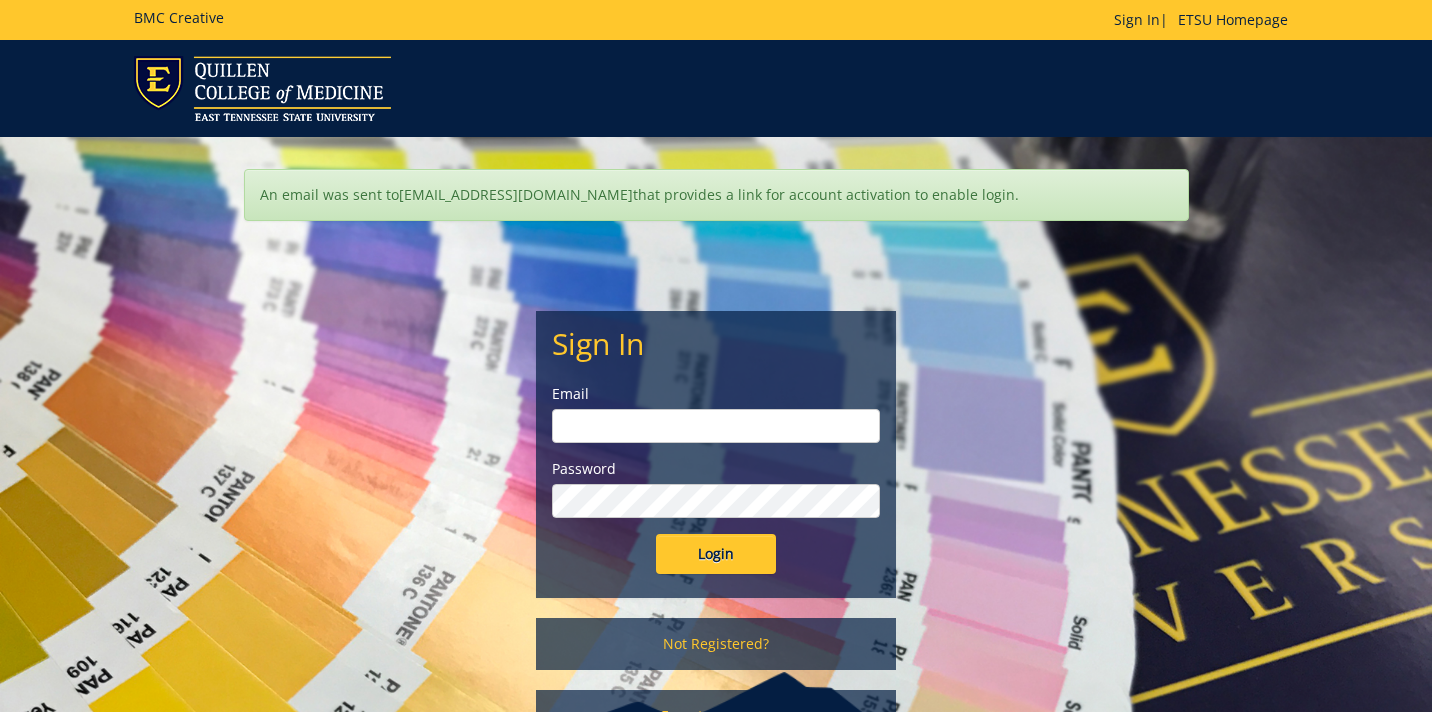 scroll, scrollTop: 0, scrollLeft: 0, axis: both 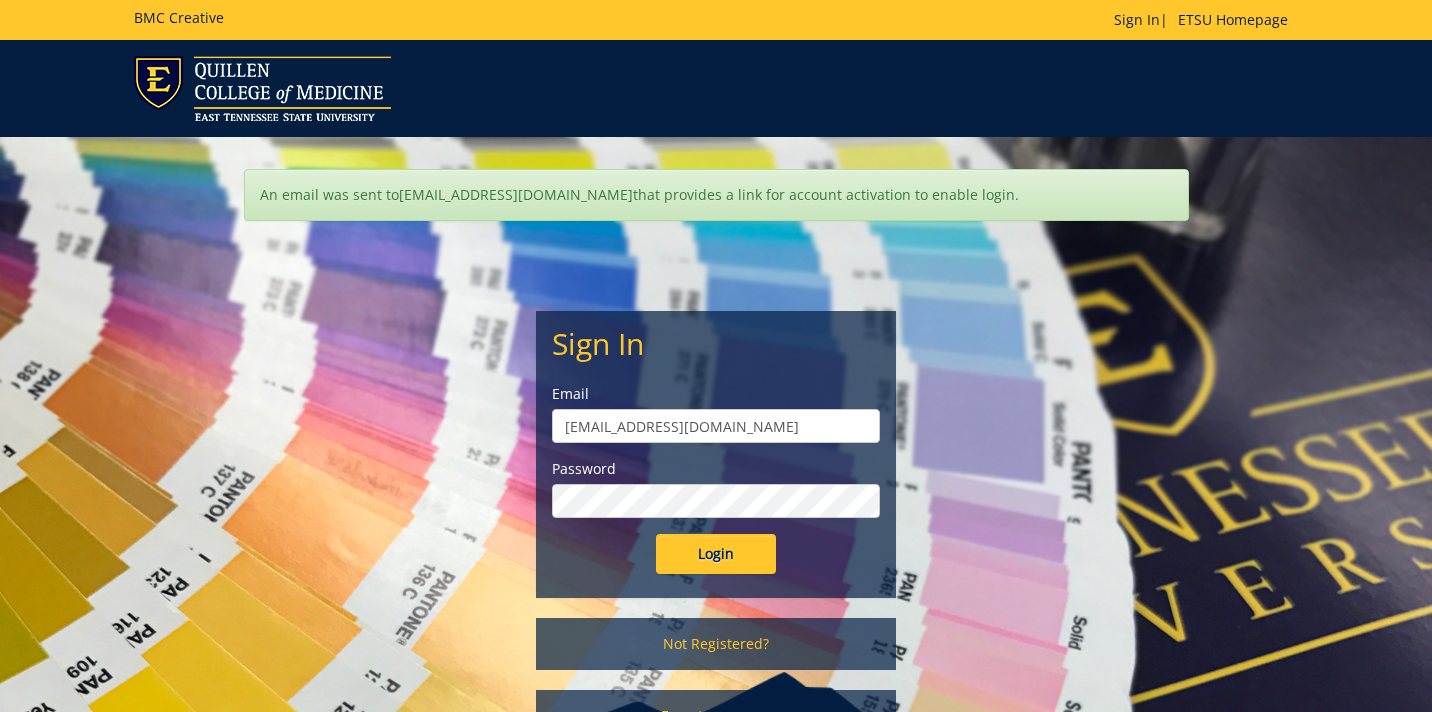 click on "Login" at bounding box center (716, 554) 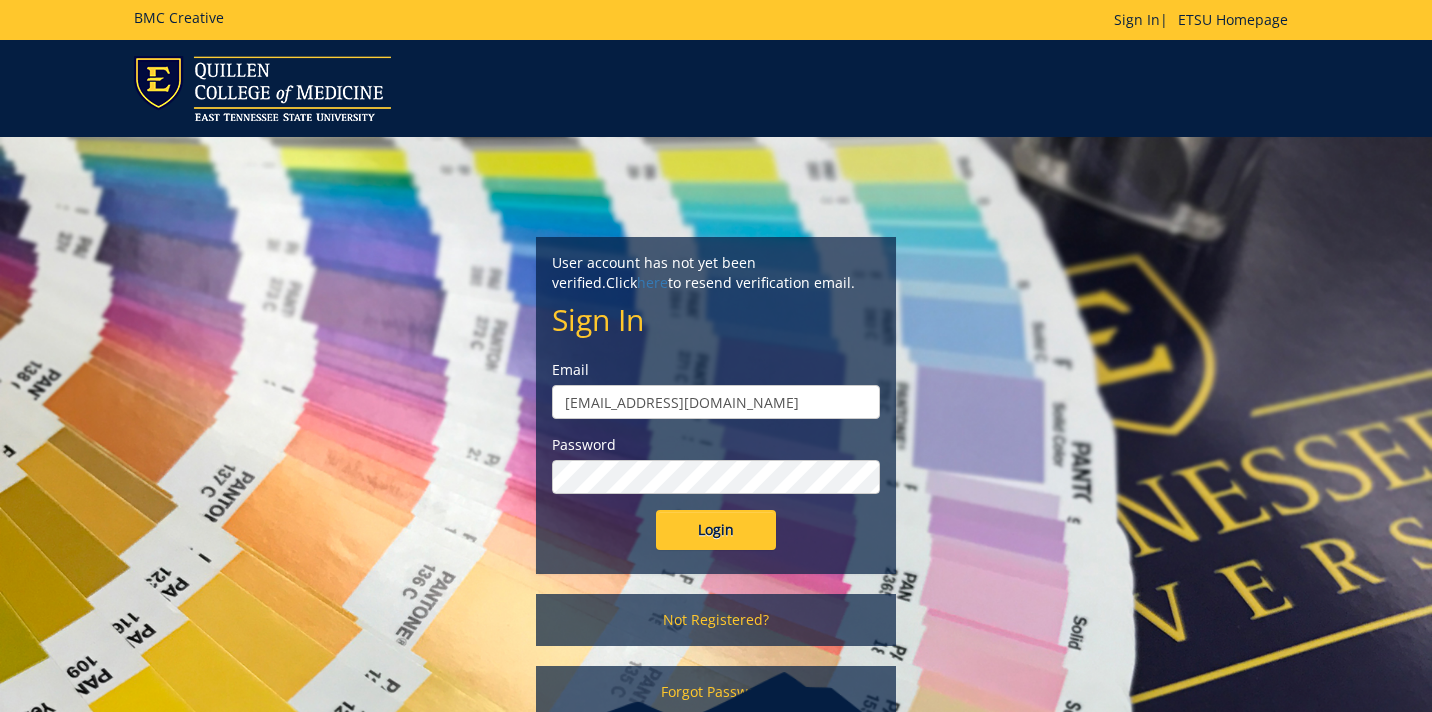 scroll, scrollTop: 0, scrollLeft: 0, axis: both 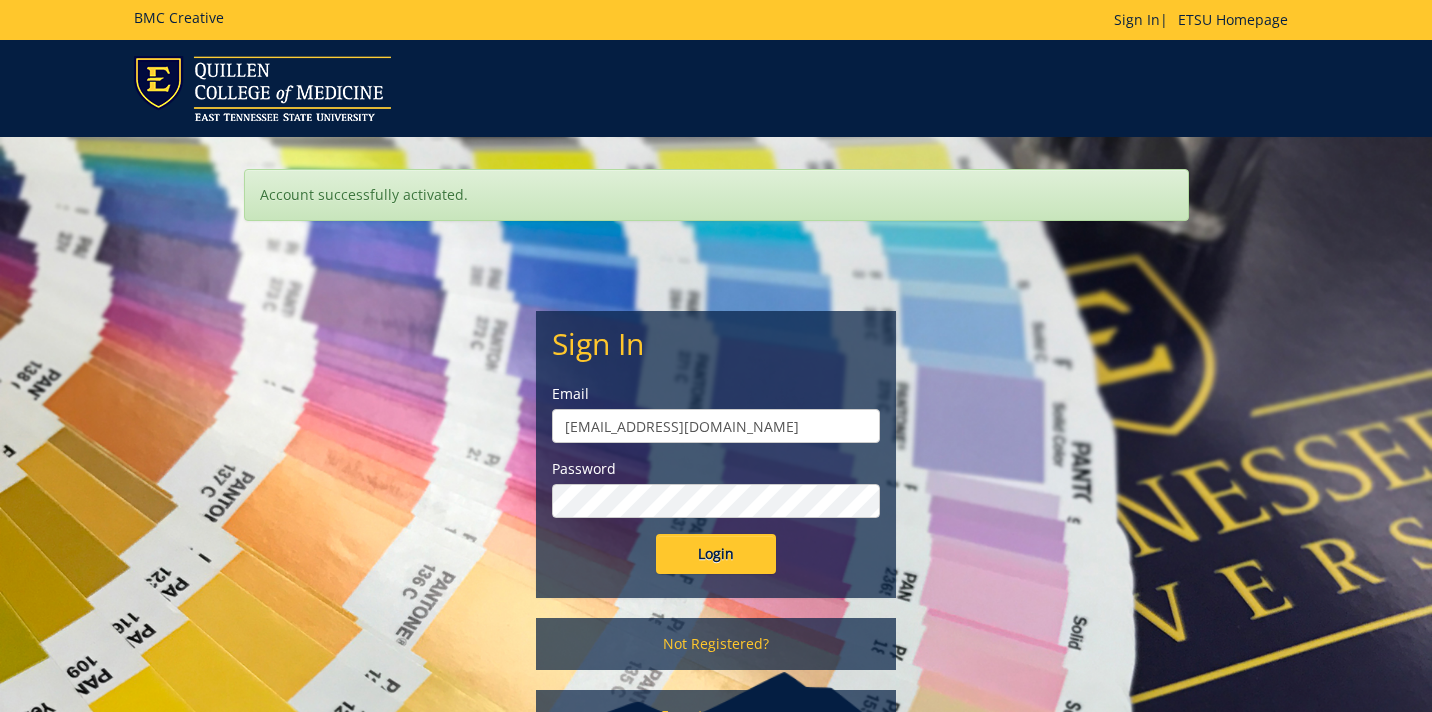 click on "Login" at bounding box center (716, 554) 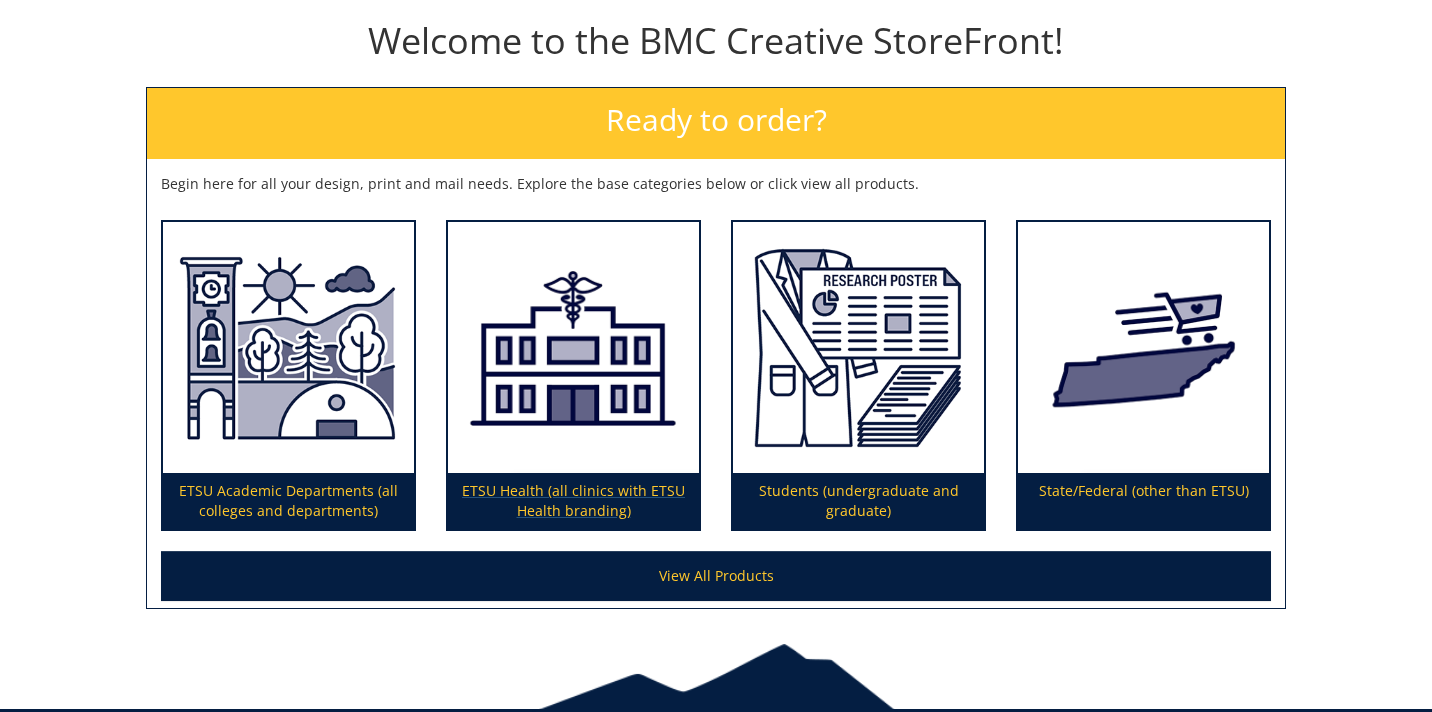 scroll, scrollTop: 305, scrollLeft: 0, axis: vertical 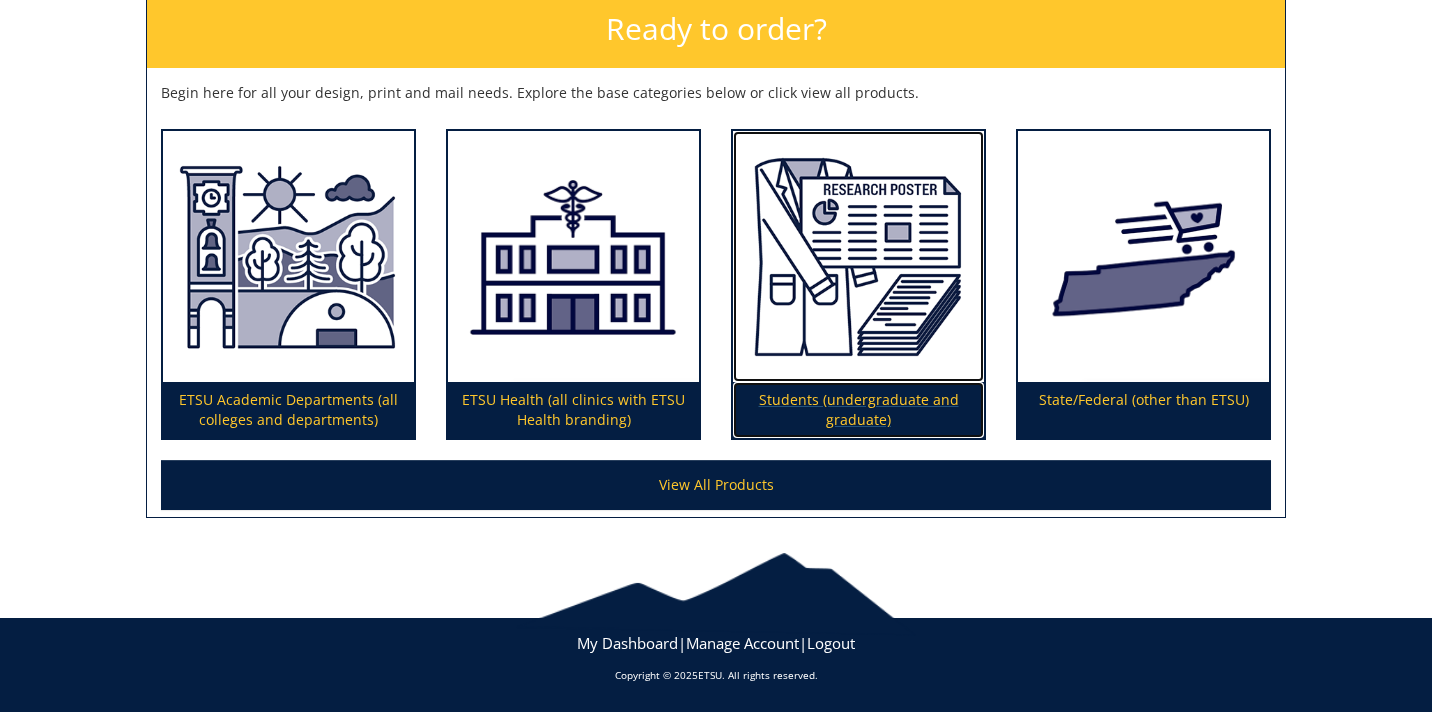 click on "Students (undergraduate and graduate)" at bounding box center [858, 410] 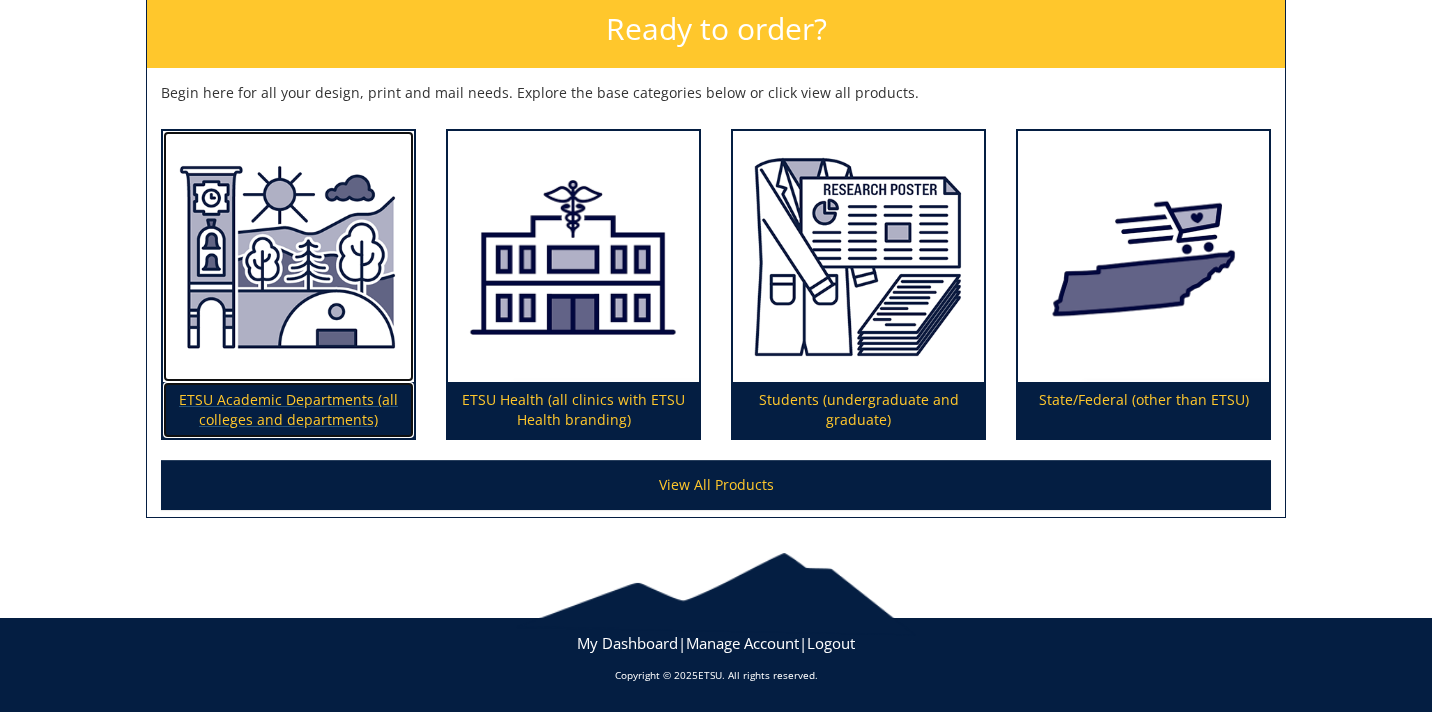 click on "ETSU Academic Departments (all colleges and departments)" at bounding box center [288, 410] 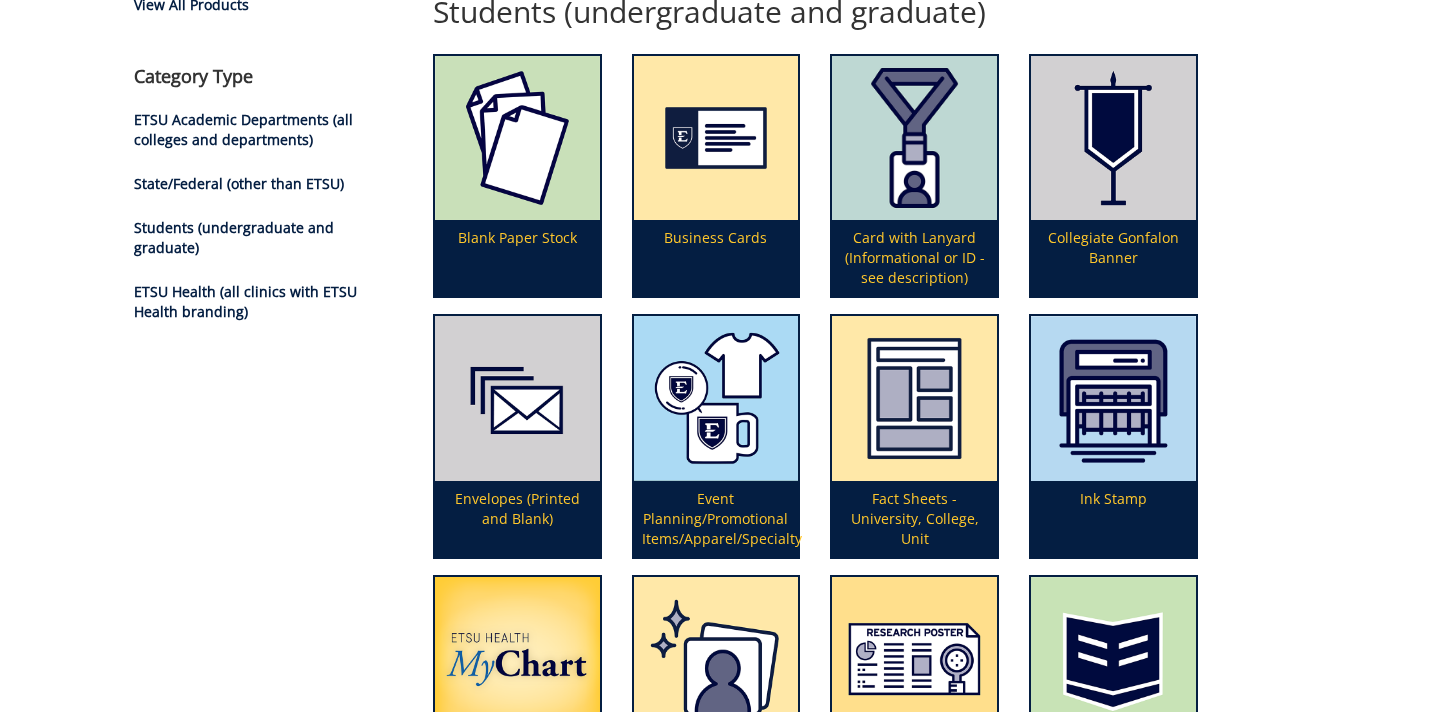 scroll, scrollTop: 199, scrollLeft: 0, axis: vertical 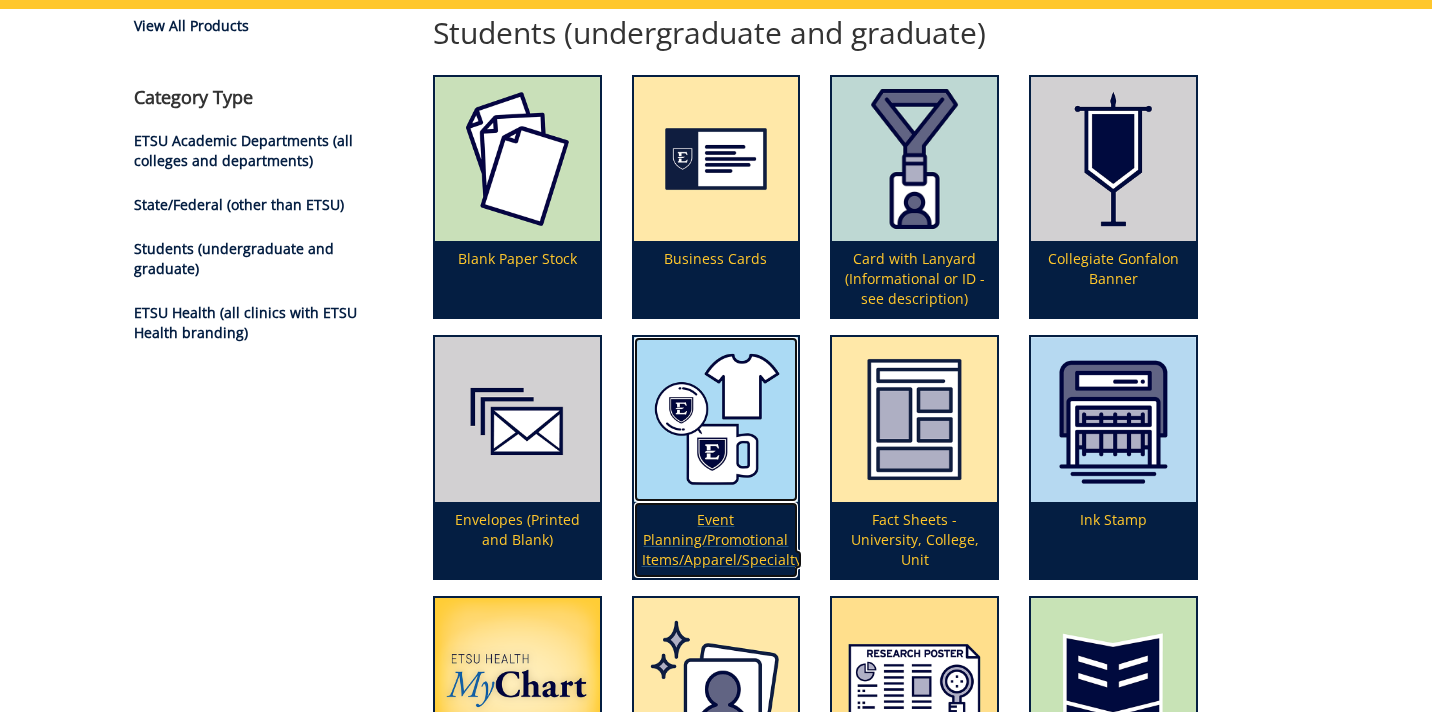 click at bounding box center [716, 419] 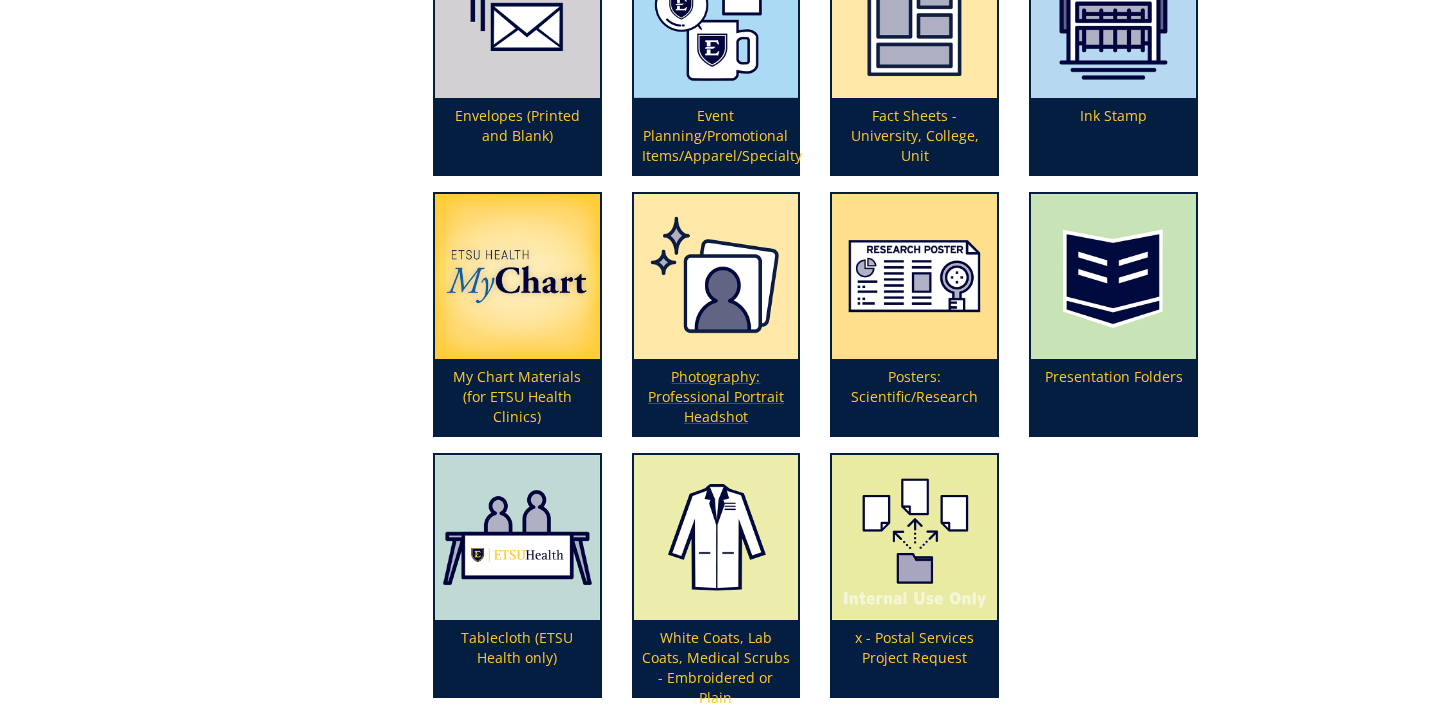 scroll, scrollTop: 608, scrollLeft: 0, axis: vertical 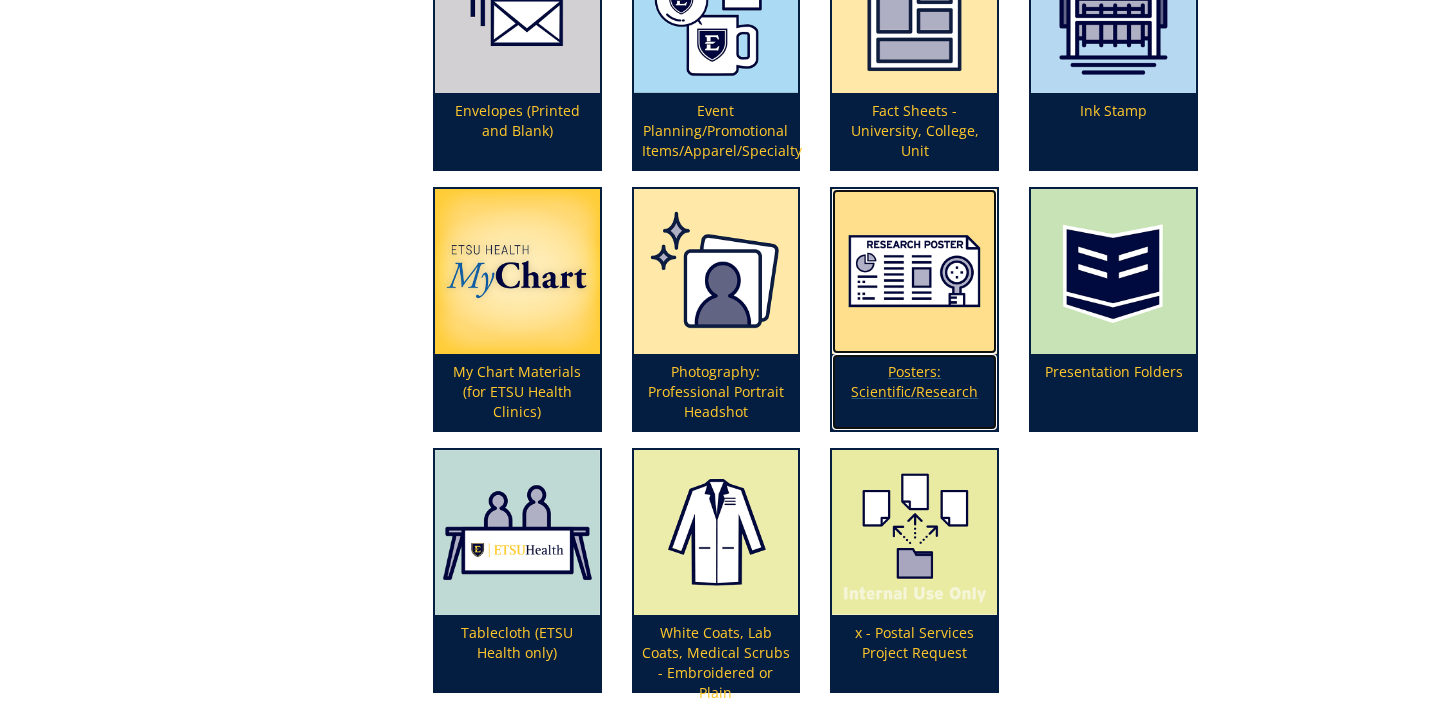 click at bounding box center [914, 271] 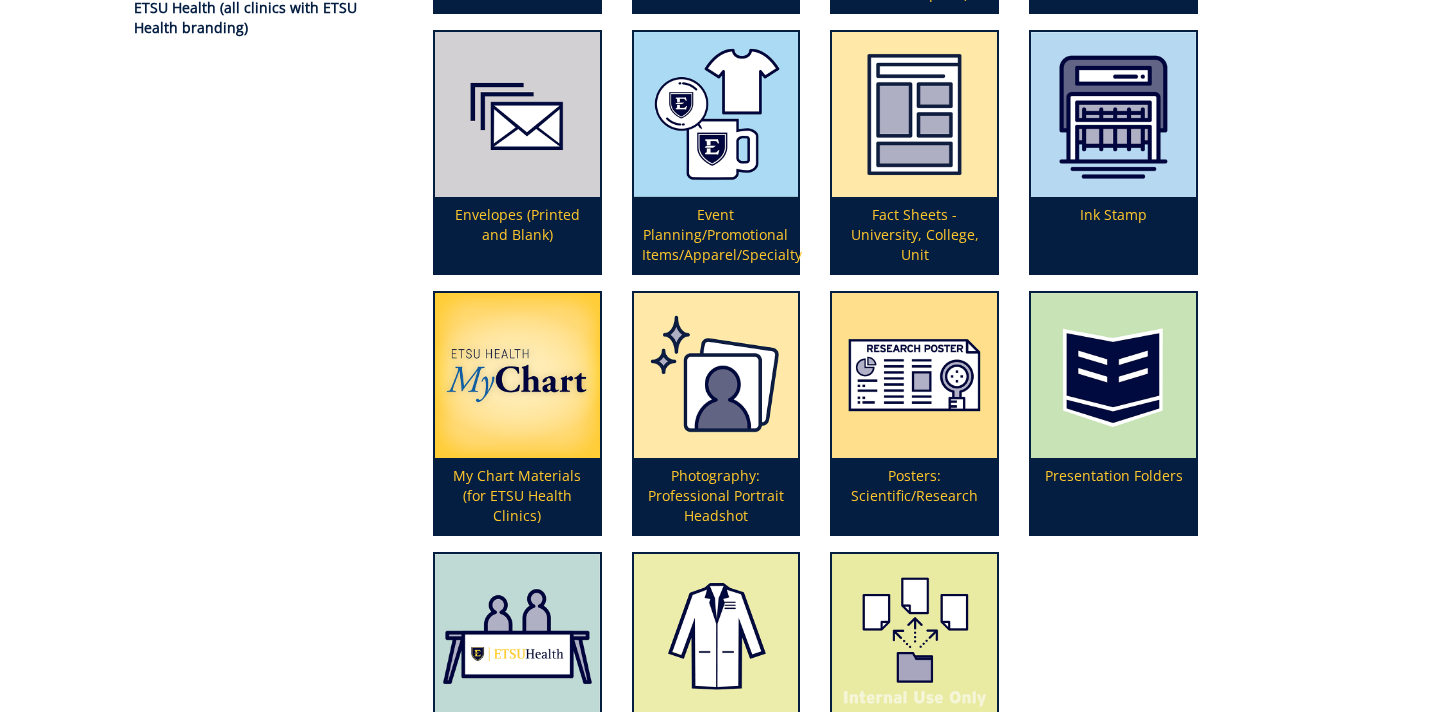 scroll, scrollTop: 495, scrollLeft: 0, axis: vertical 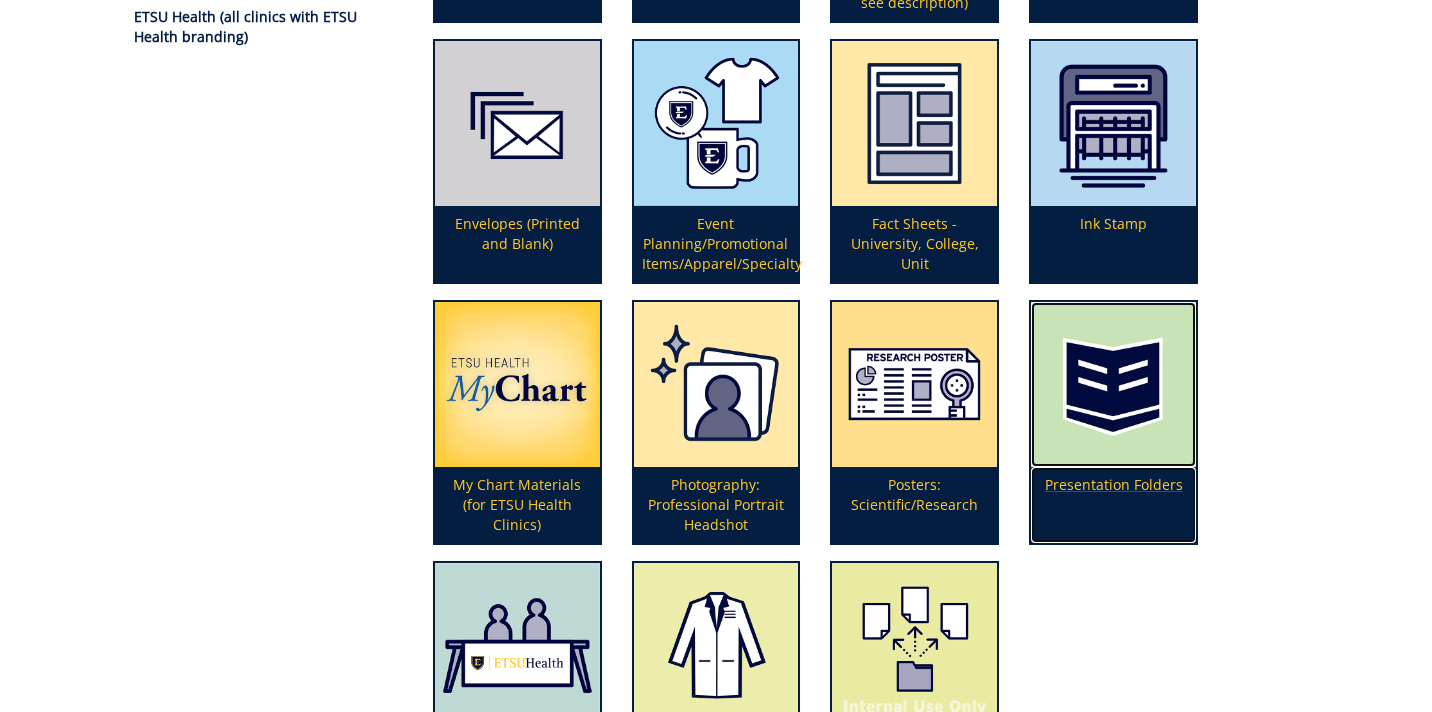 click on "Presentation Folders" at bounding box center [1113, 505] 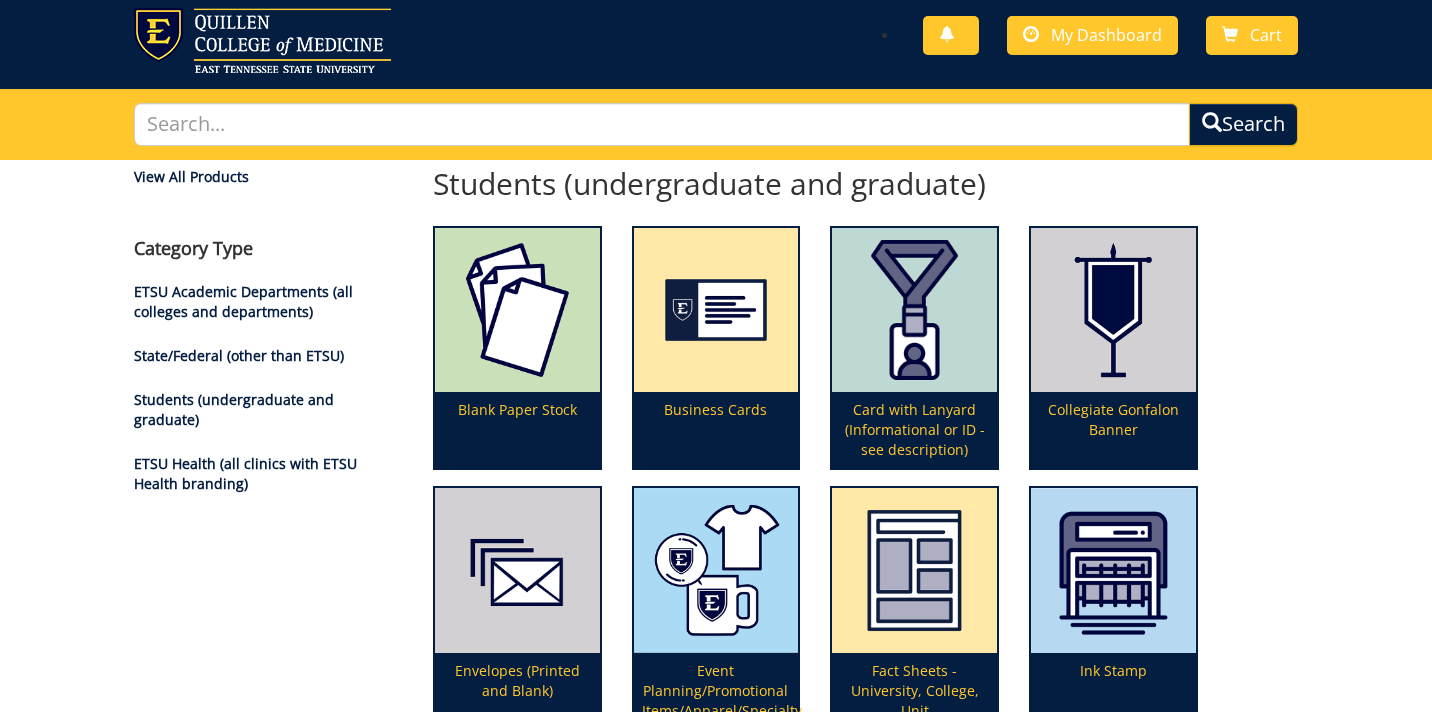 scroll, scrollTop: 0, scrollLeft: 0, axis: both 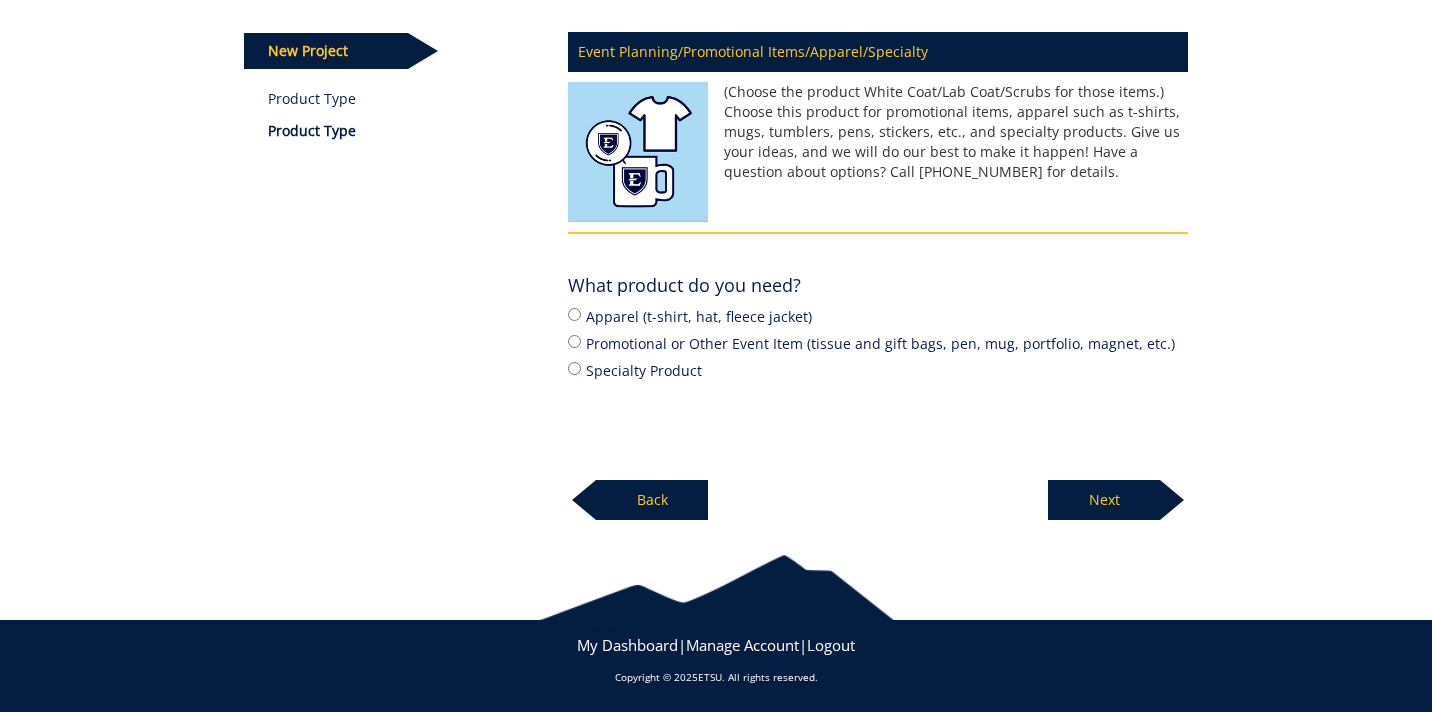 click on "Next" at bounding box center [1104, 500] 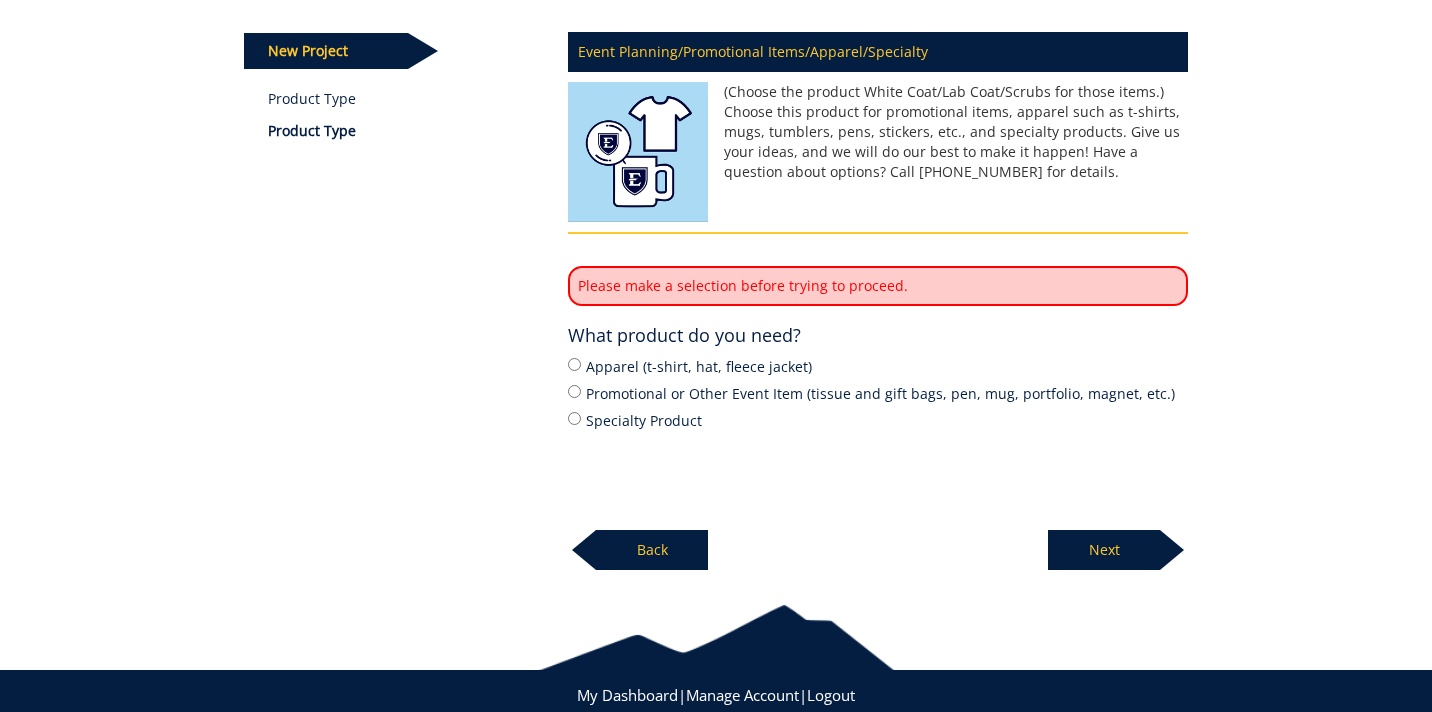 click on "Back" at bounding box center [652, 550] 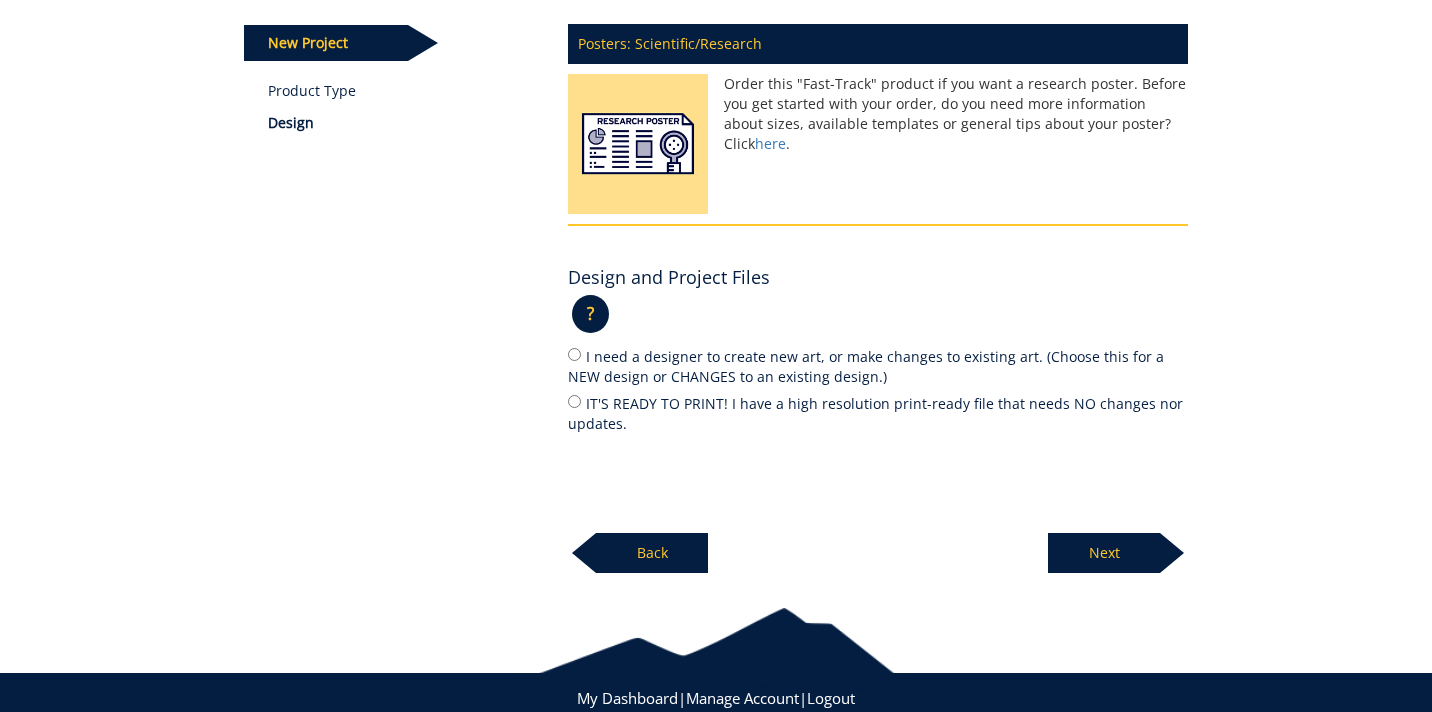 scroll, scrollTop: 300, scrollLeft: 0, axis: vertical 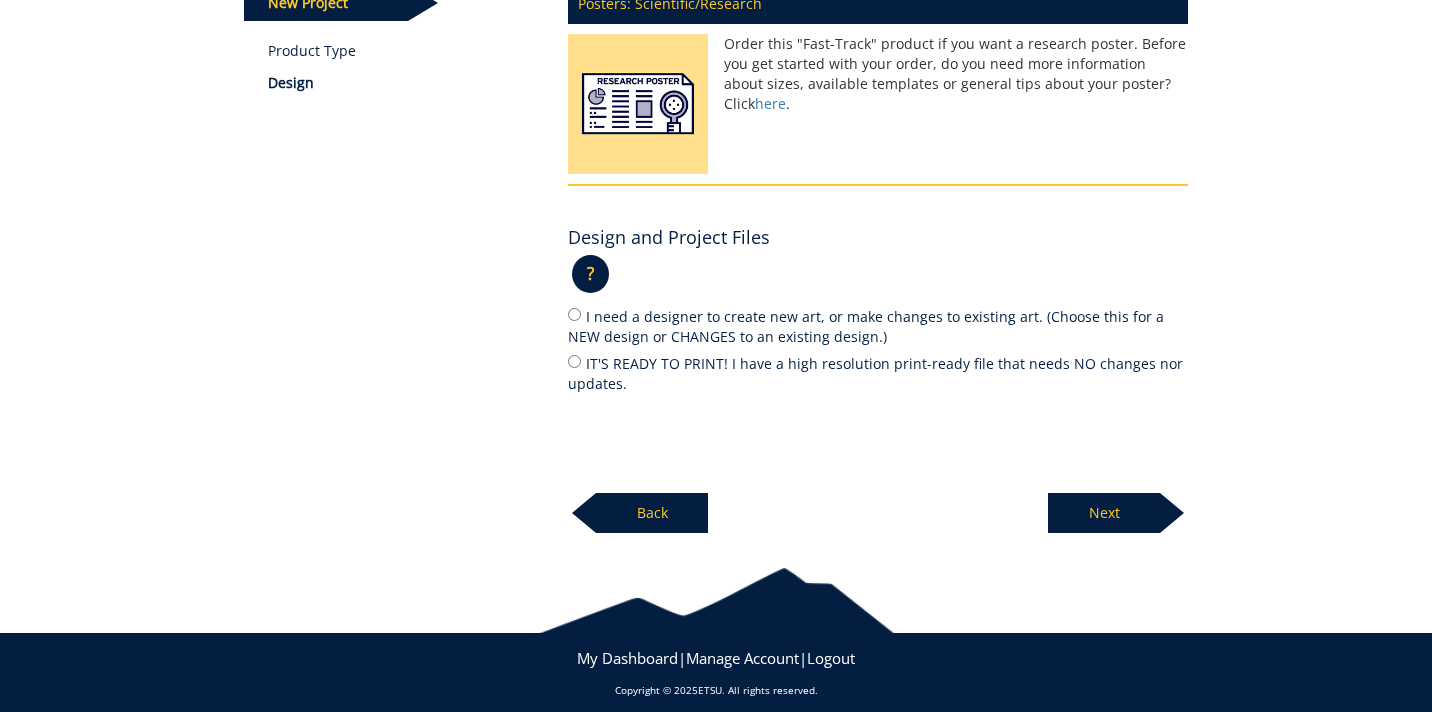click on "IT'S READY TO PRINT! I have a high resolution print-ready file that needs NO changes nor updates." at bounding box center [878, 373] 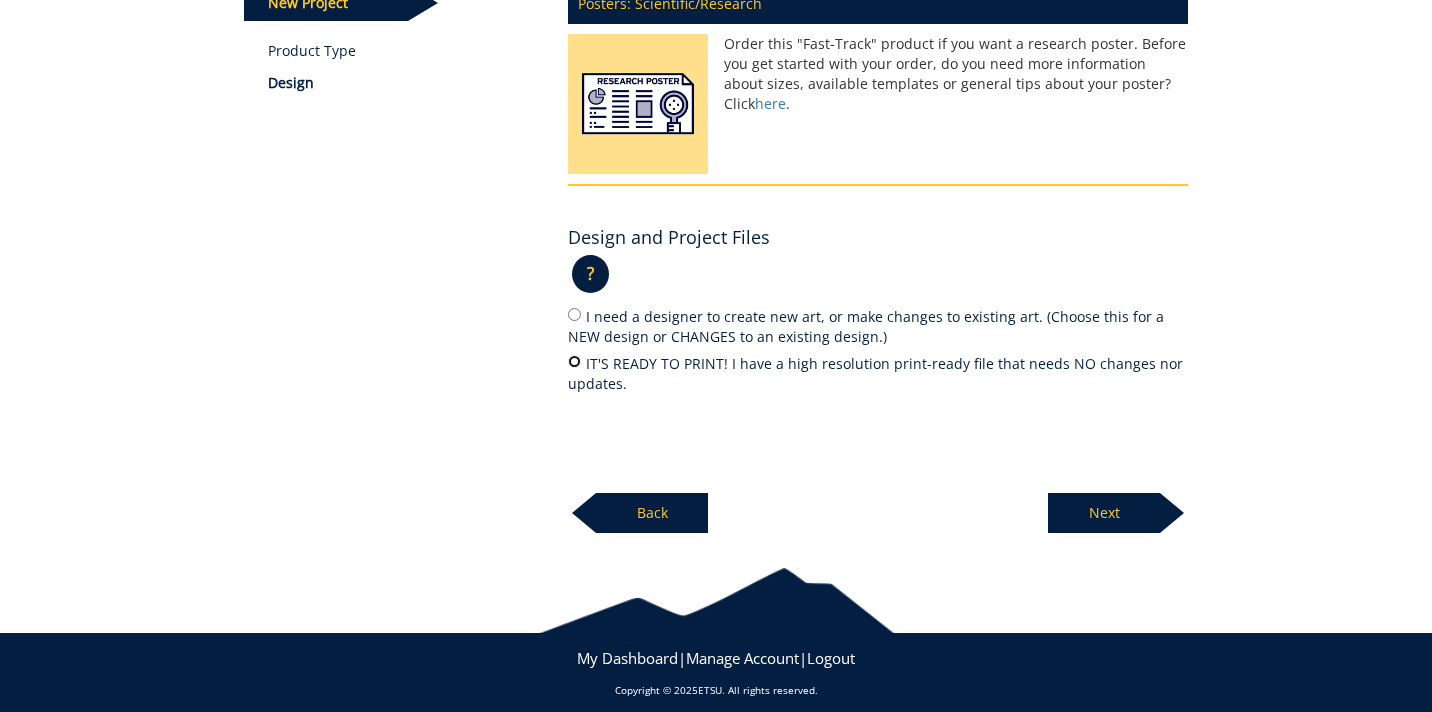 click on "IT'S READY TO PRINT! I have a high resolution print-ready file that needs NO changes nor updates." at bounding box center [574, 361] 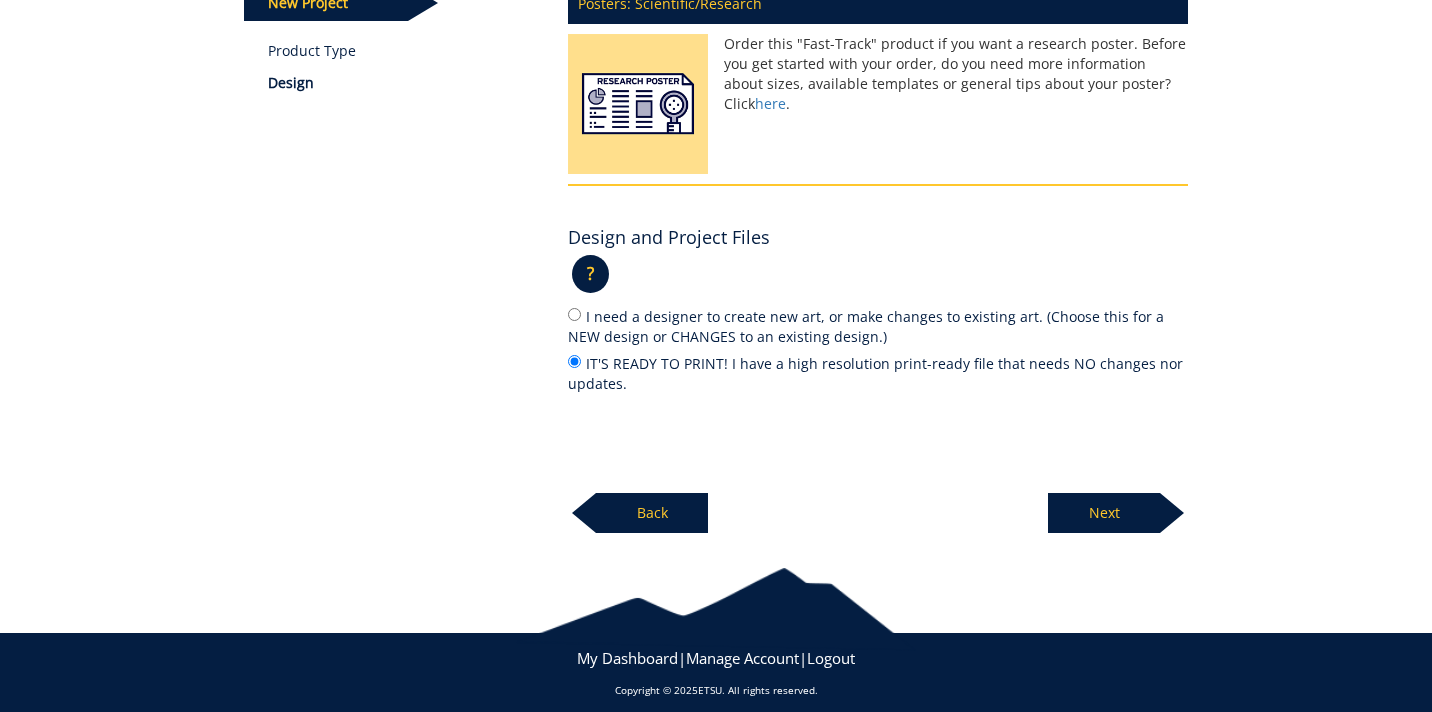 click on "Next" at bounding box center (1104, 513) 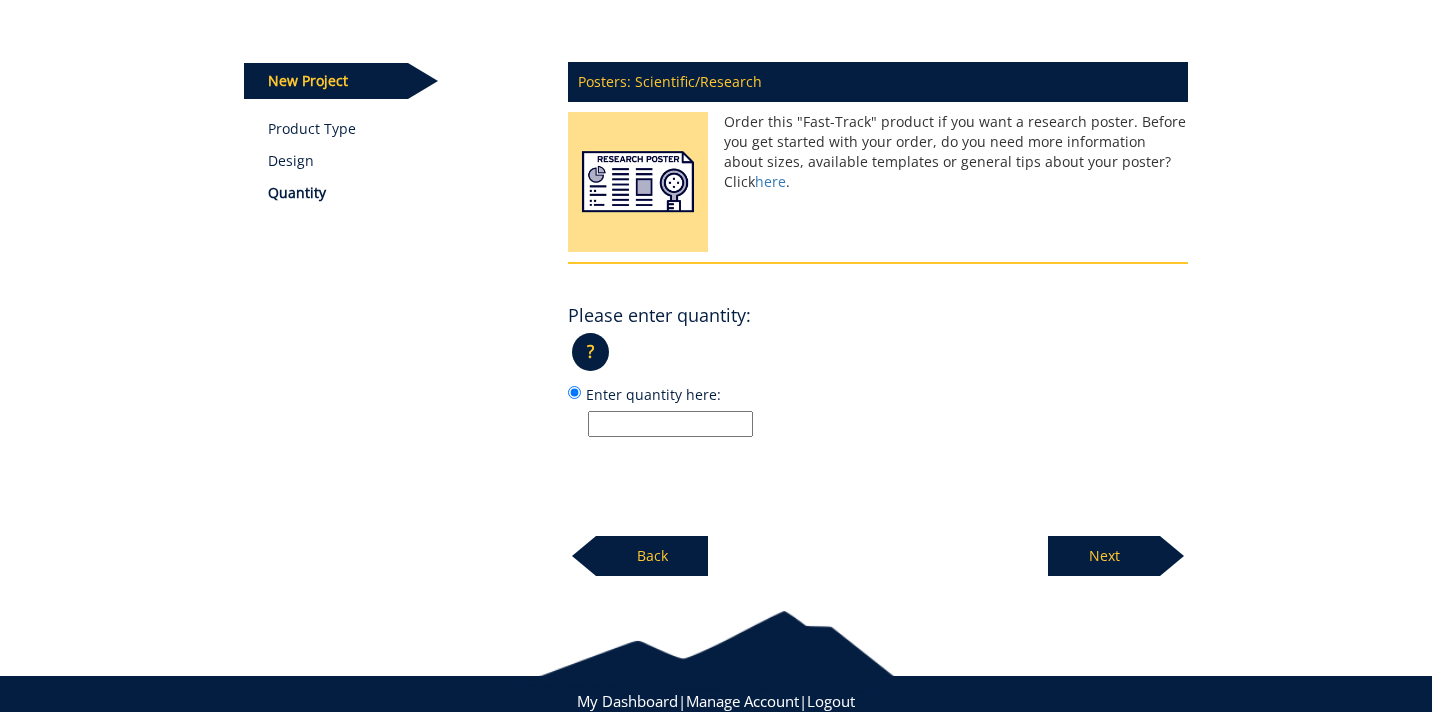 scroll, scrollTop: 219, scrollLeft: 0, axis: vertical 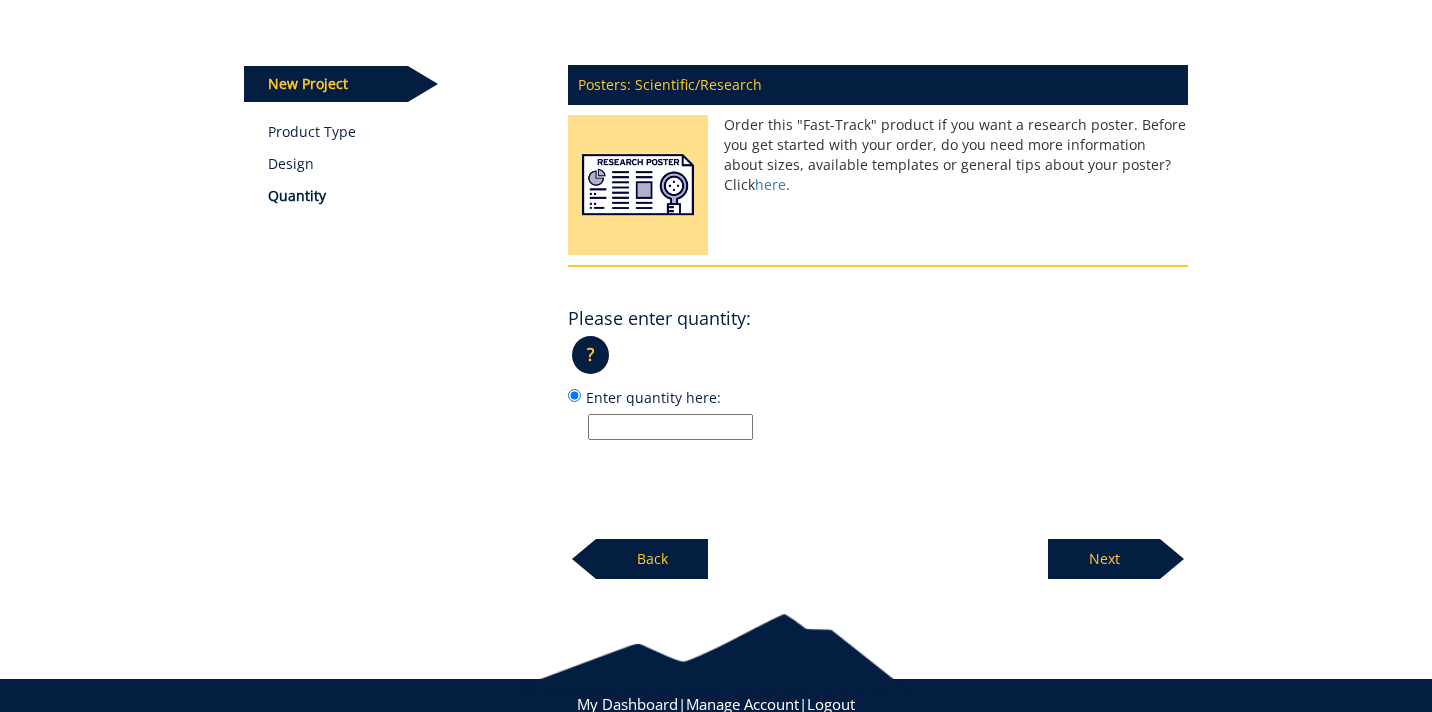 click on "Back" at bounding box center [652, 559] 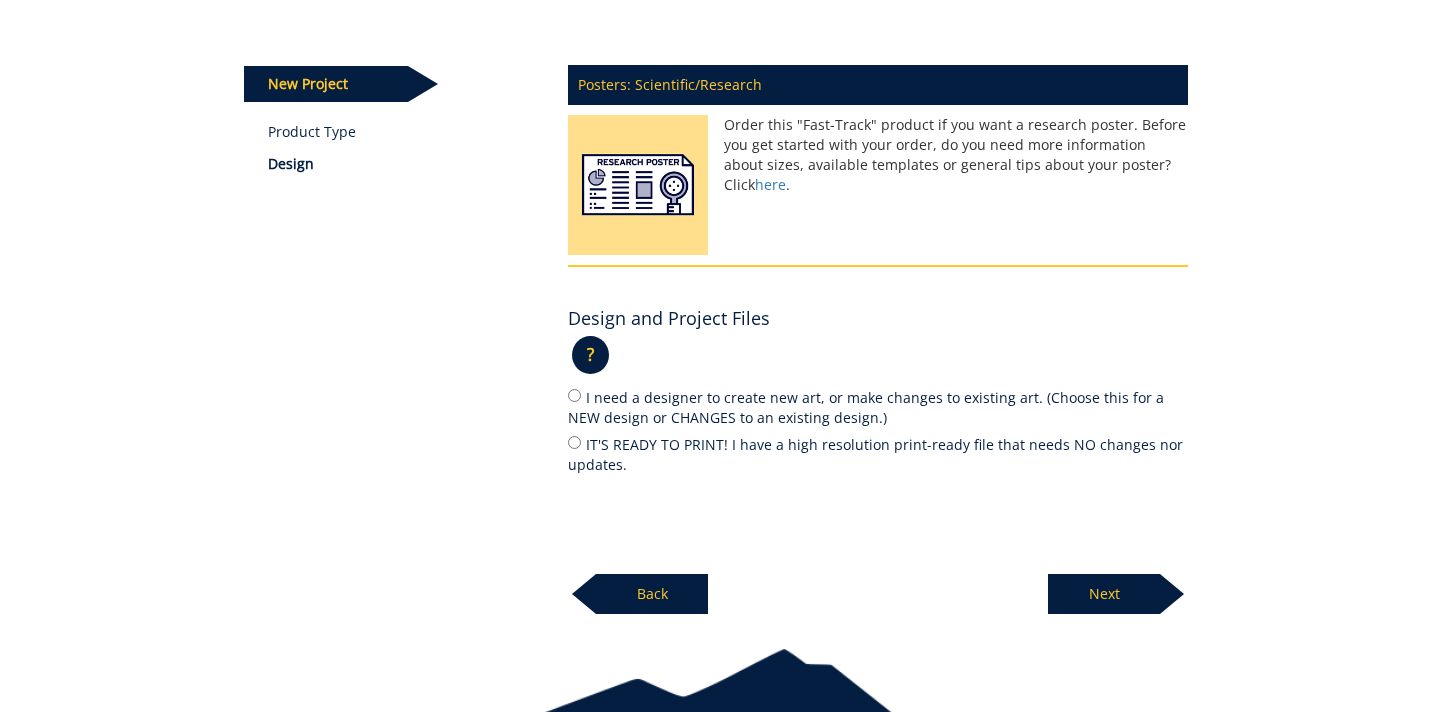 click on "Back" at bounding box center [652, 594] 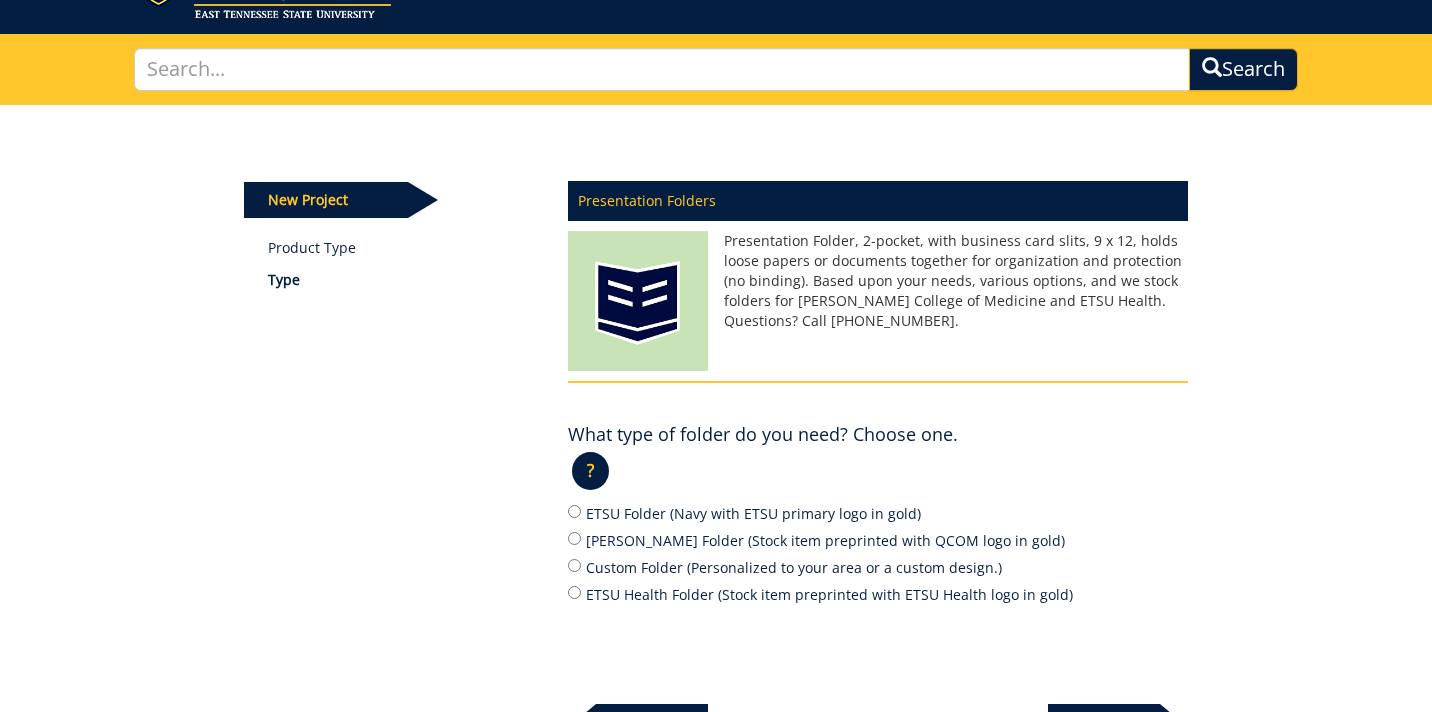 scroll, scrollTop: 120, scrollLeft: 0, axis: vertical 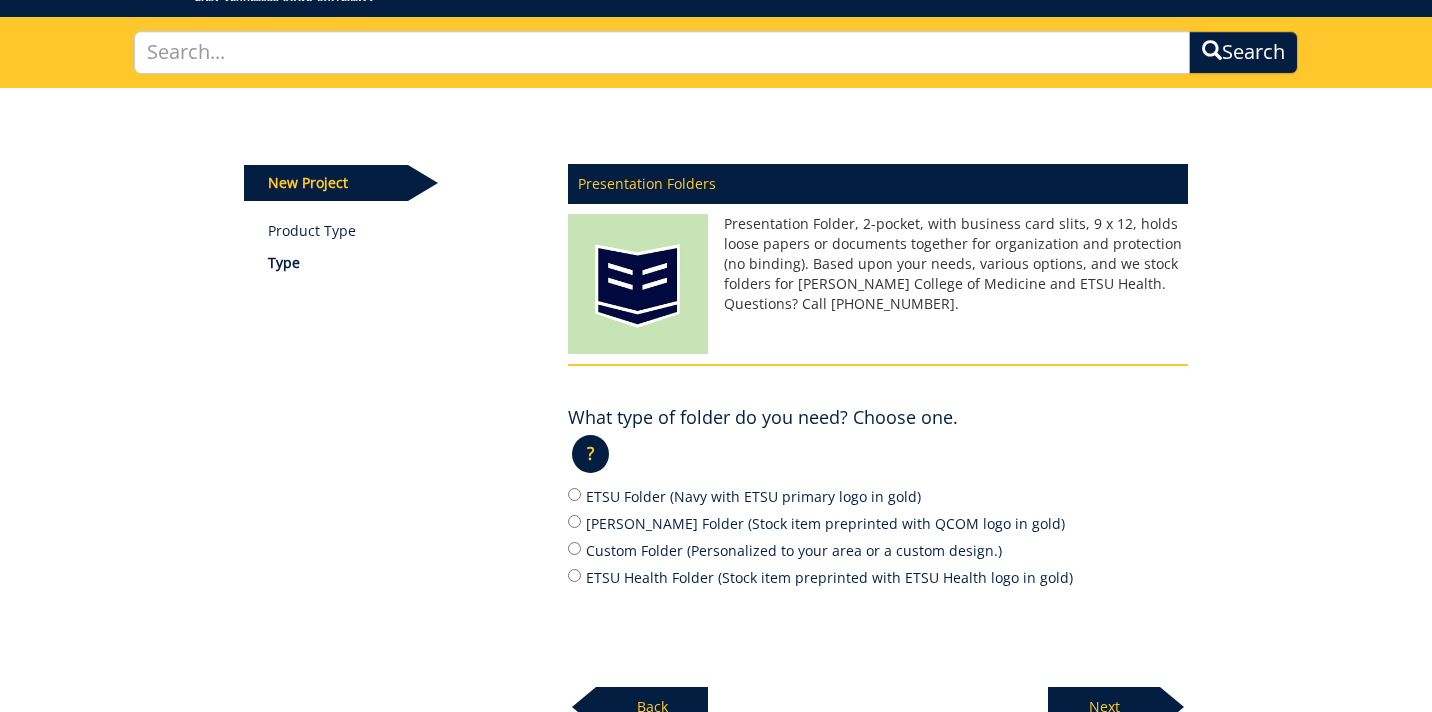 click on "Back" at bounding box center [652, 707] 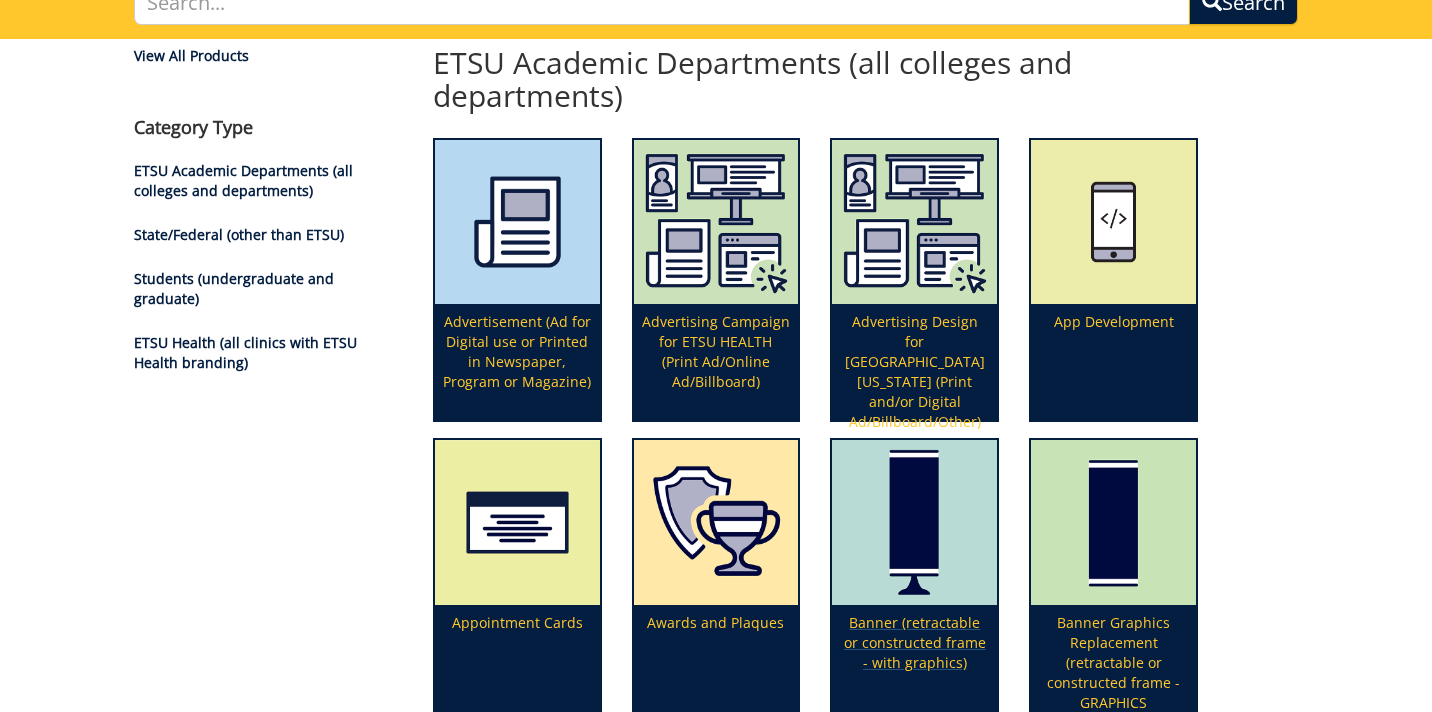 scroll, scrollTop: 340, scrollLeft: 0, axis: vertical 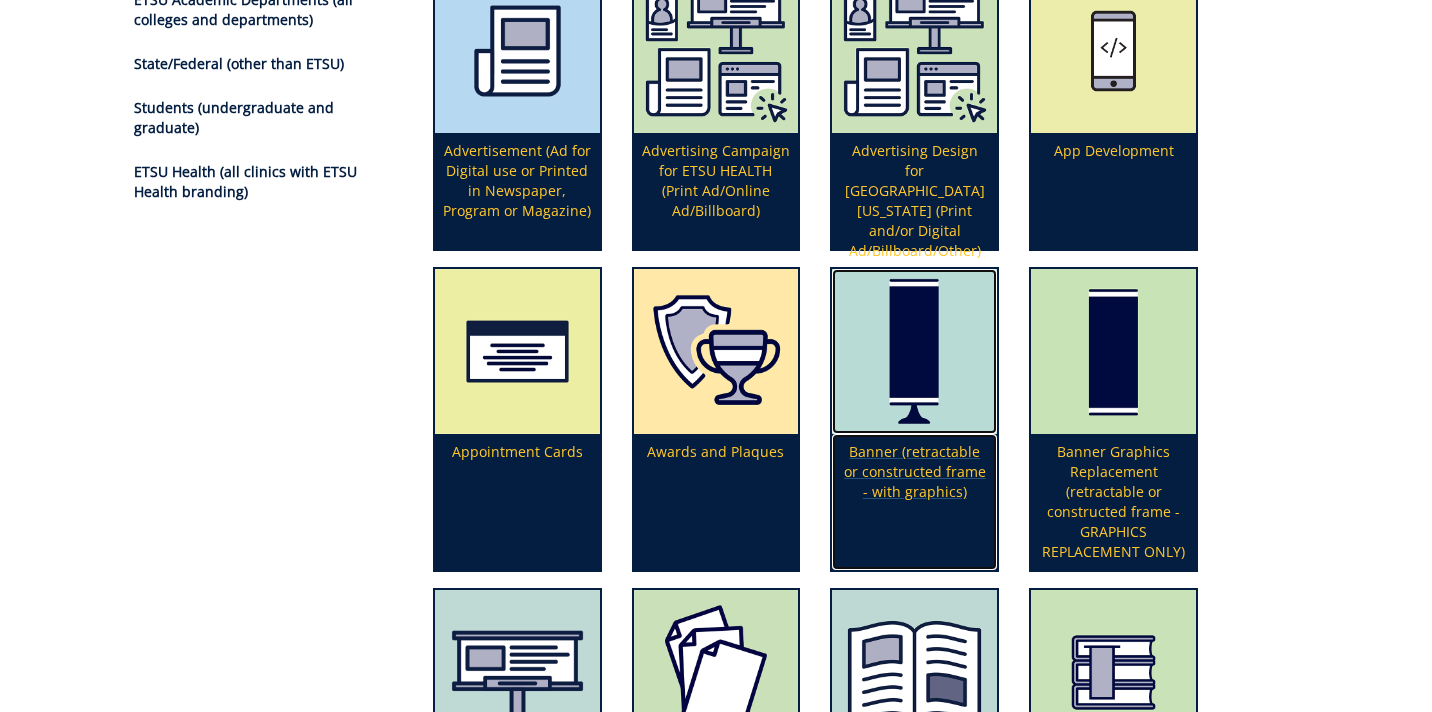 click on "Banner (retractable or constructed frame - with graphics)" at bounding box center [914, 502] 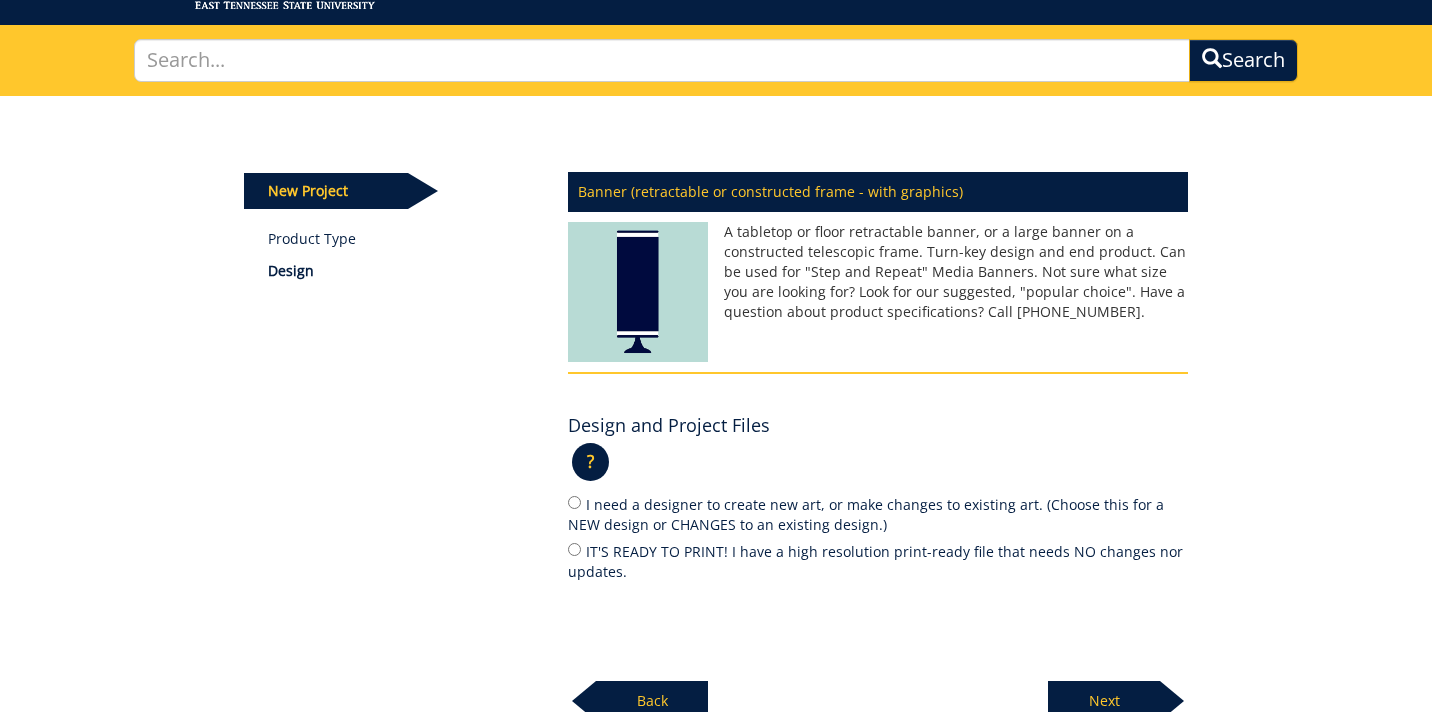 scroll, scrollTop: 115, scrollLeft: 0, axis: vertical 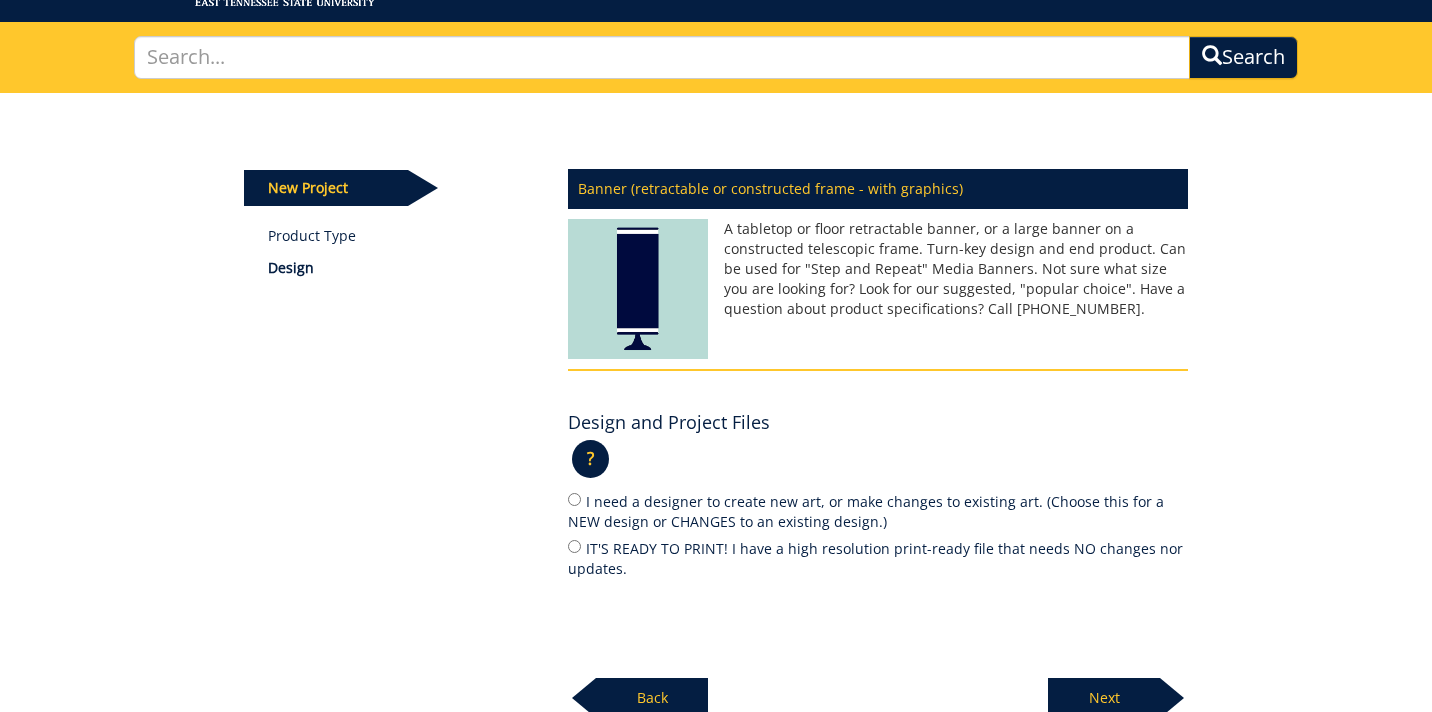 click on "IT'S READY TO PRINT! I have a high resolution print-ready file that needs NO changes nor updates." at bounding box center (878, 558) 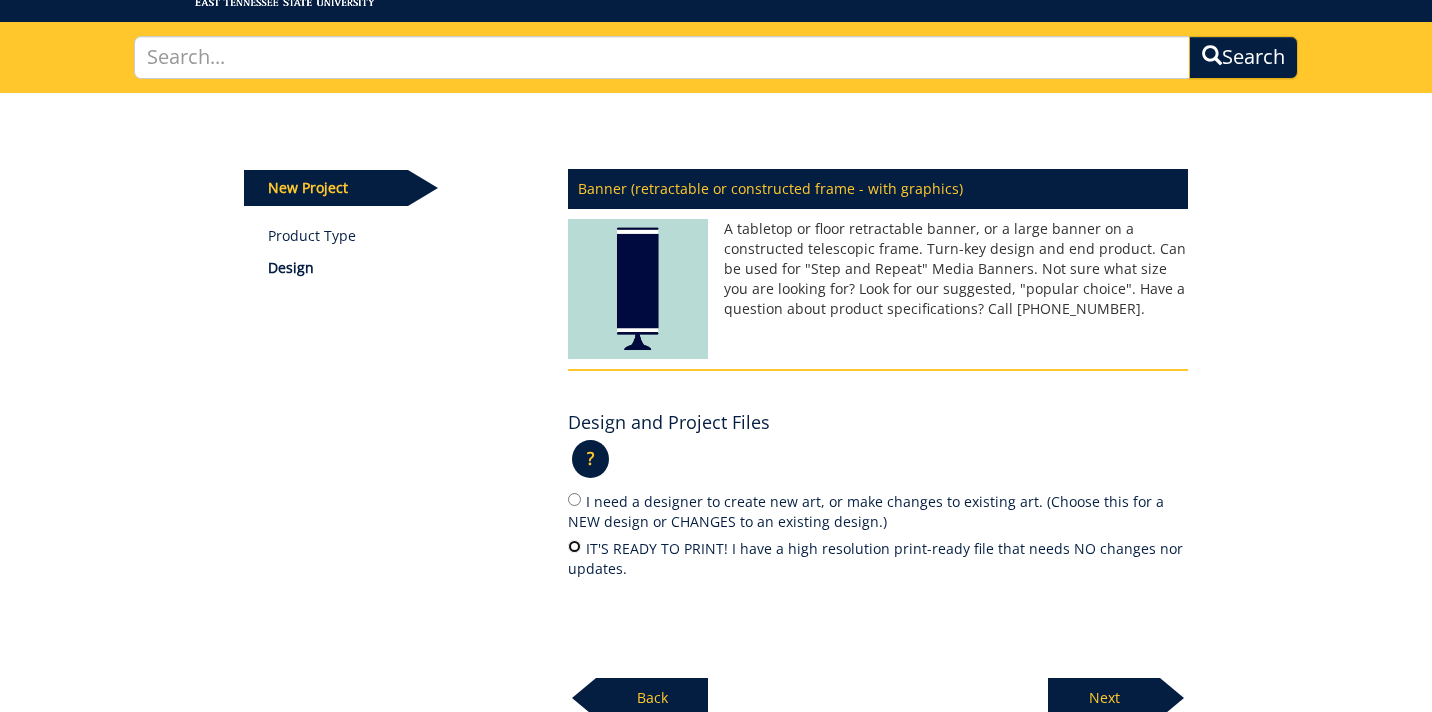 click on "IT'S READY TO PRINT! I have a high resolution print-ready file that needs NO changes nor updates." at bounding box center (574, 546) 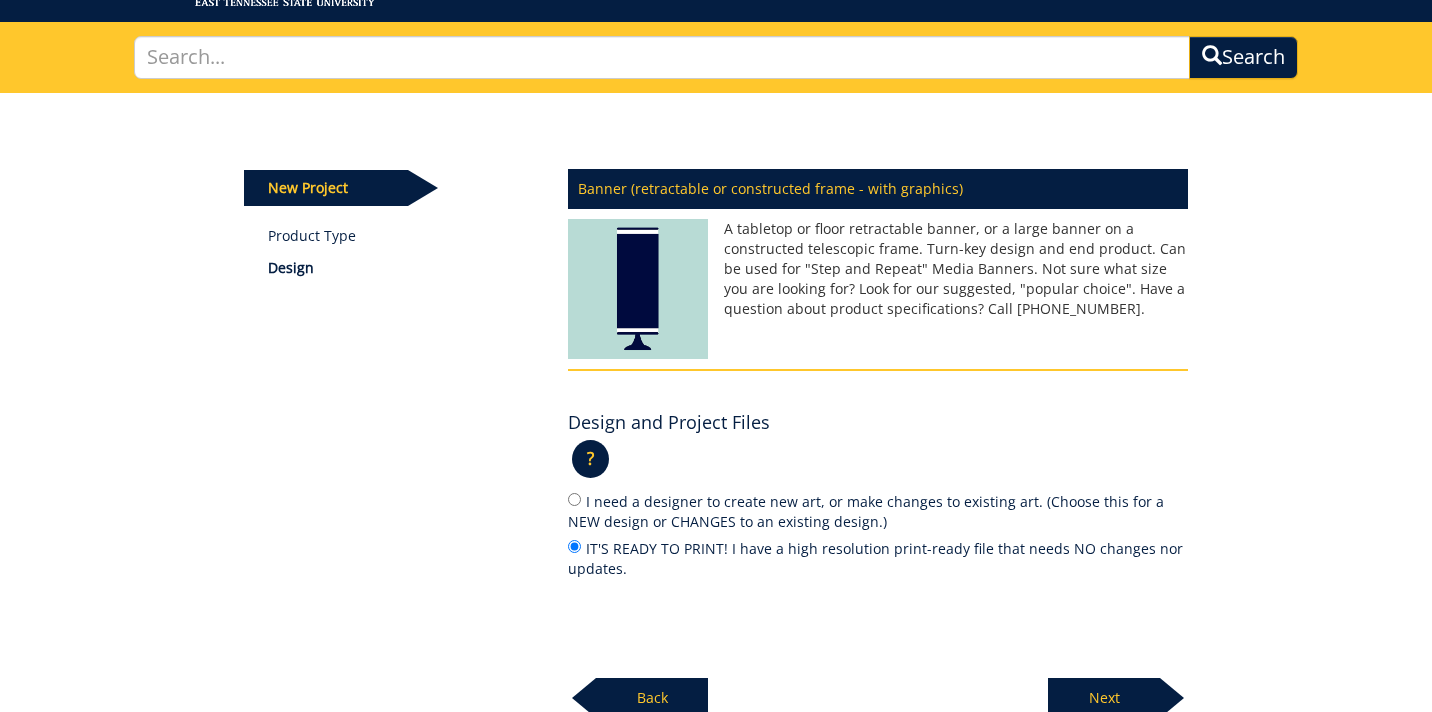 click on "?" at bounding box center (590, 459) 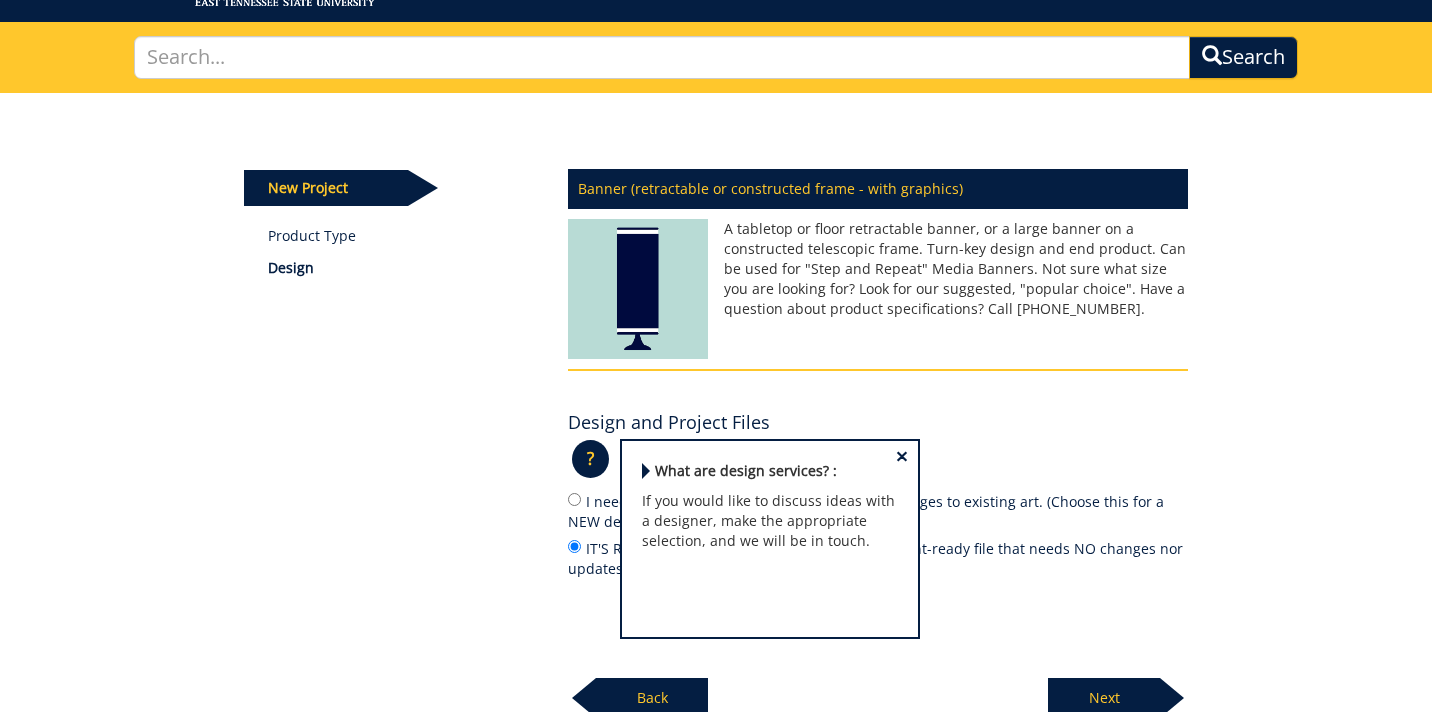 click on "×" at bounding box center [902, 456] 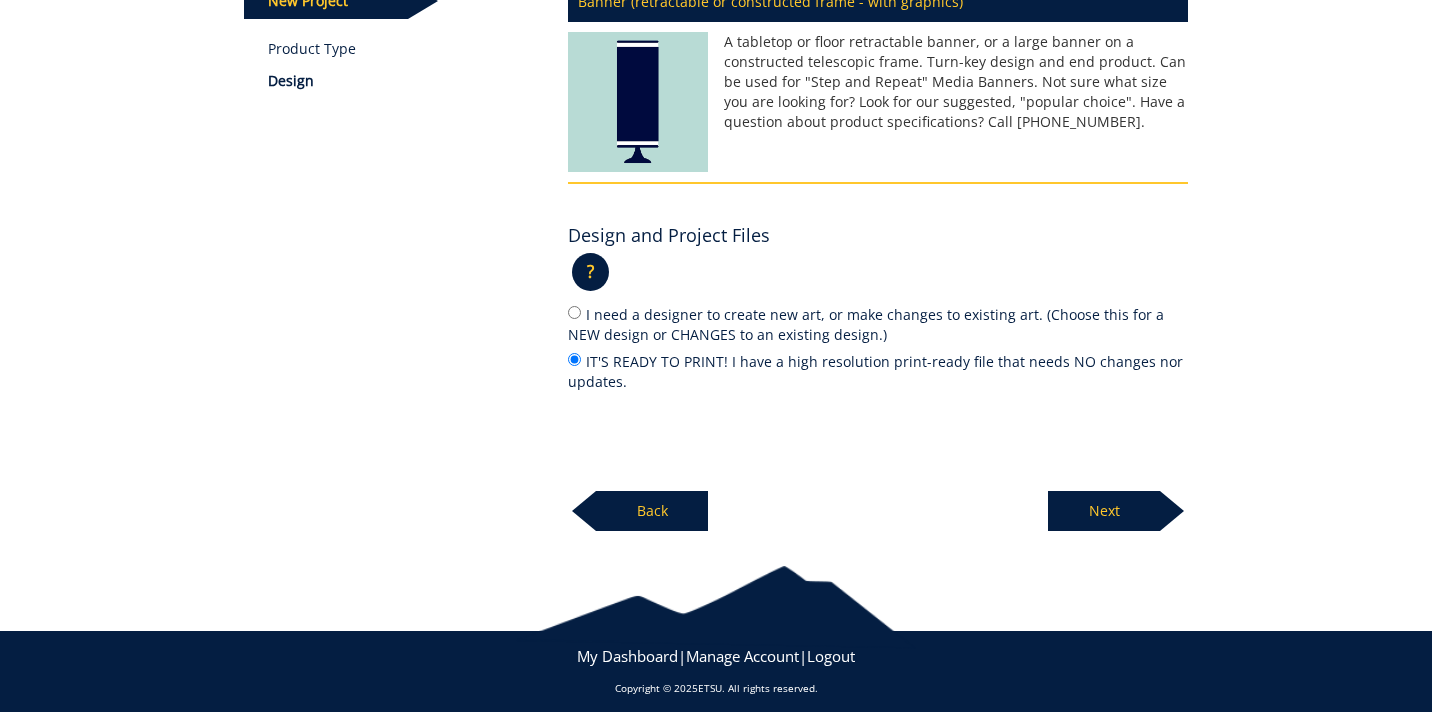 click on "Next" at bounding box center [1104, 511] 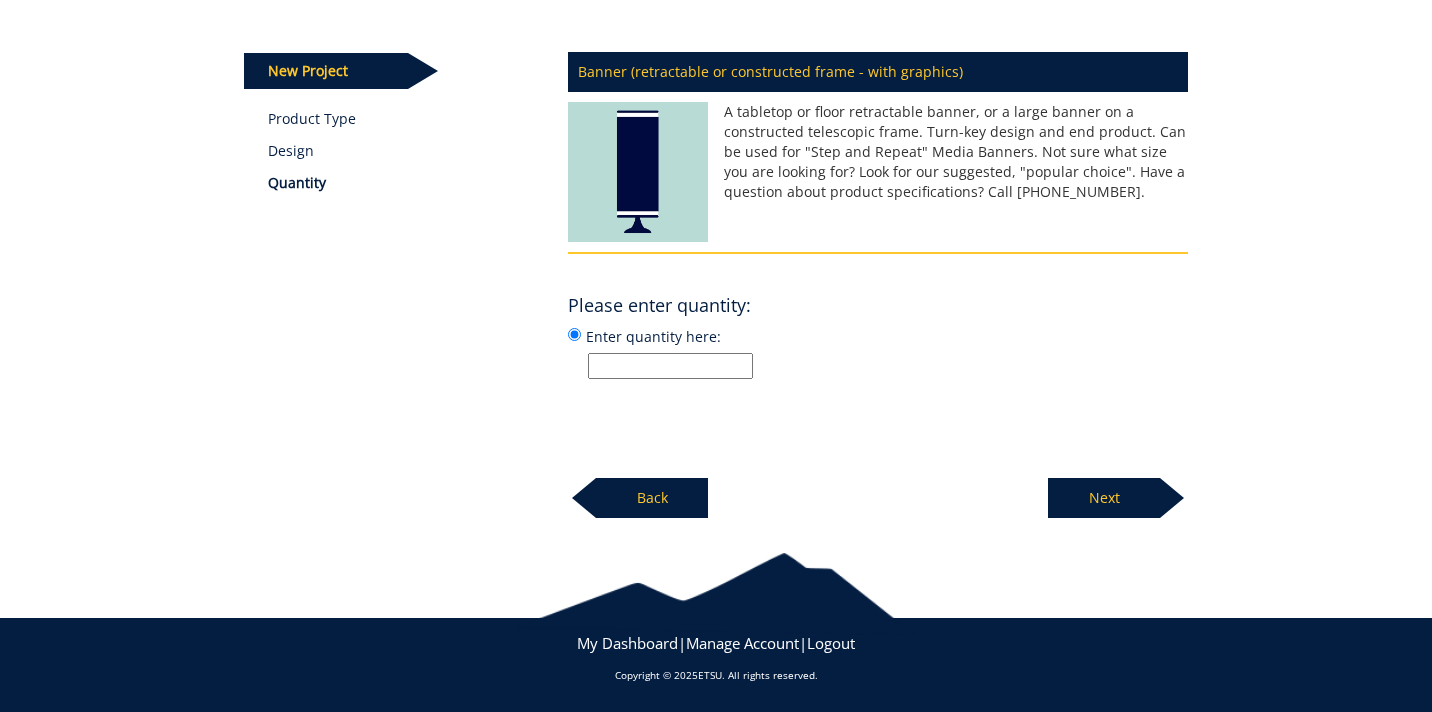 scroll, scrollTop: 231, scrollLeft: 0, axis: vertical 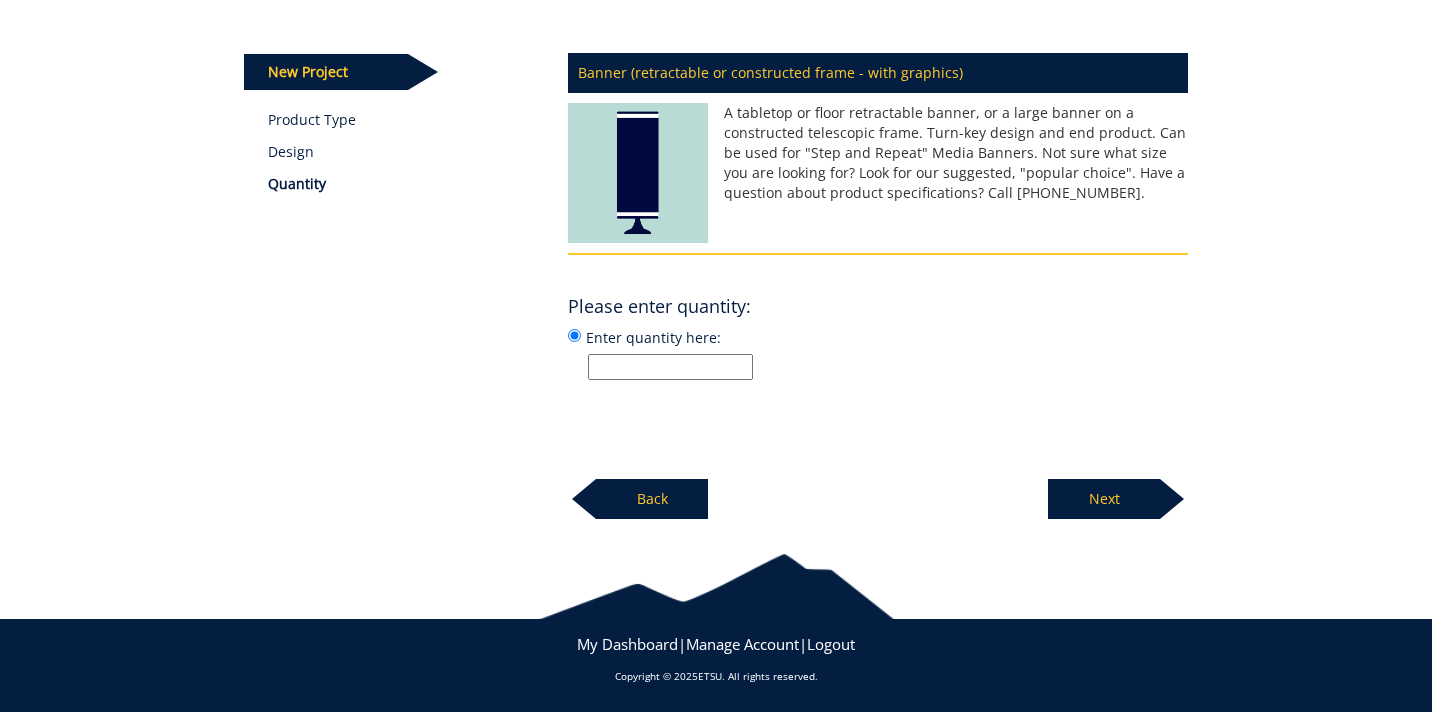 click on "Enter quantity here:" at bounding box center (670, 367) 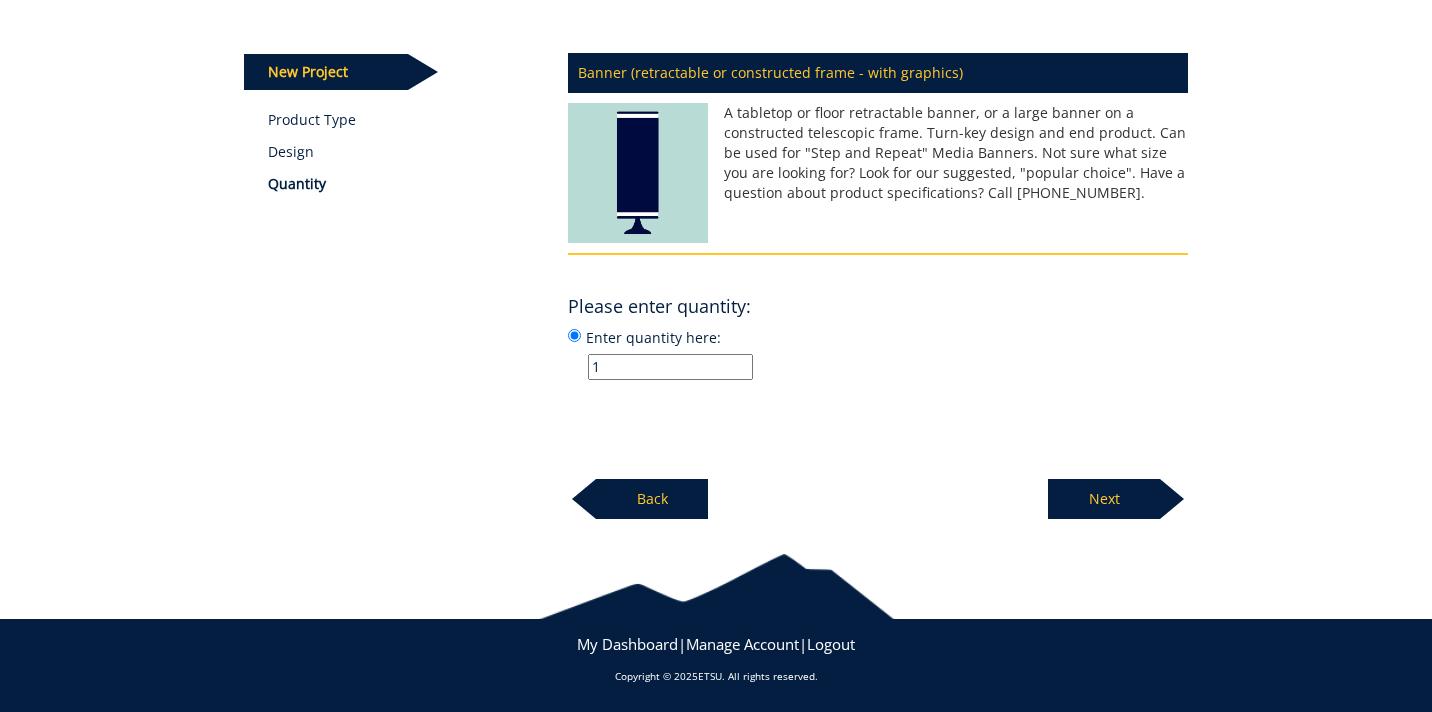type on "1" 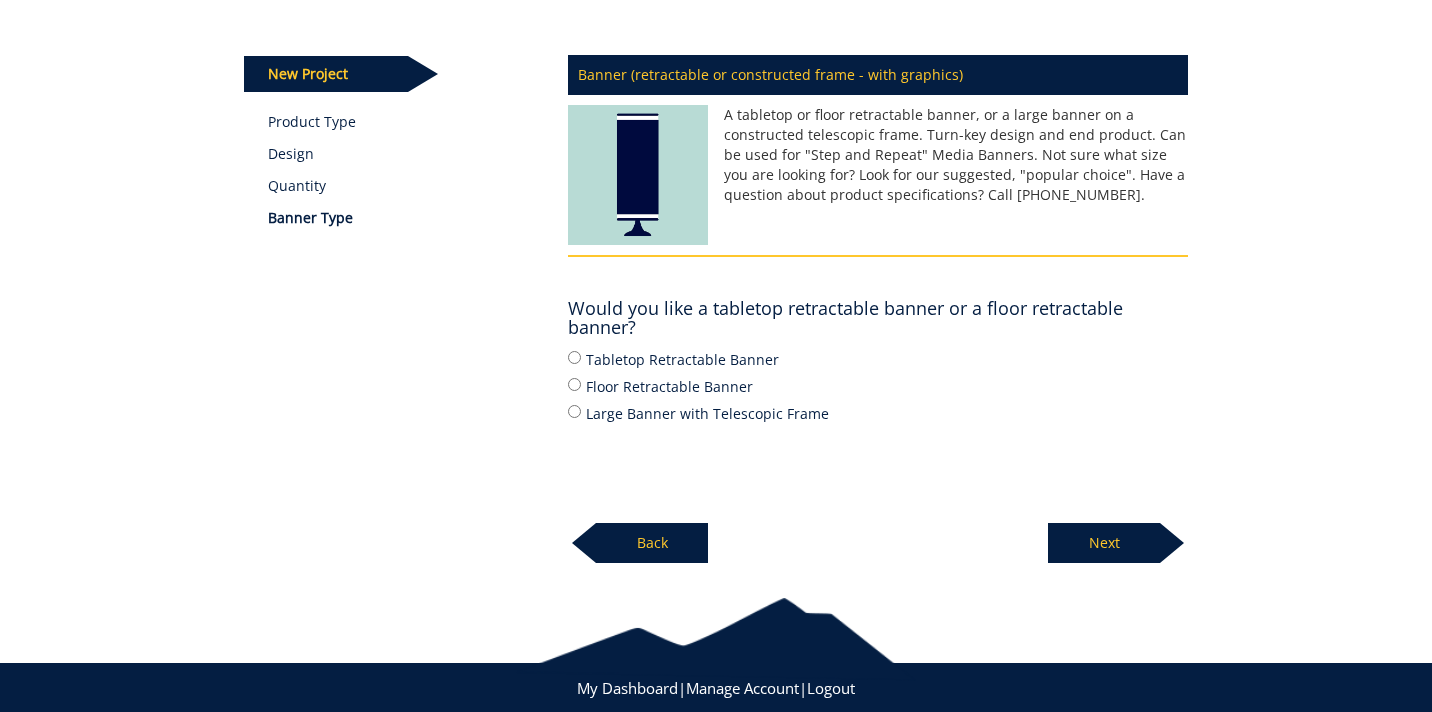 scroll, scrollTop: 231, scrollLeft: 0, axis: vertical 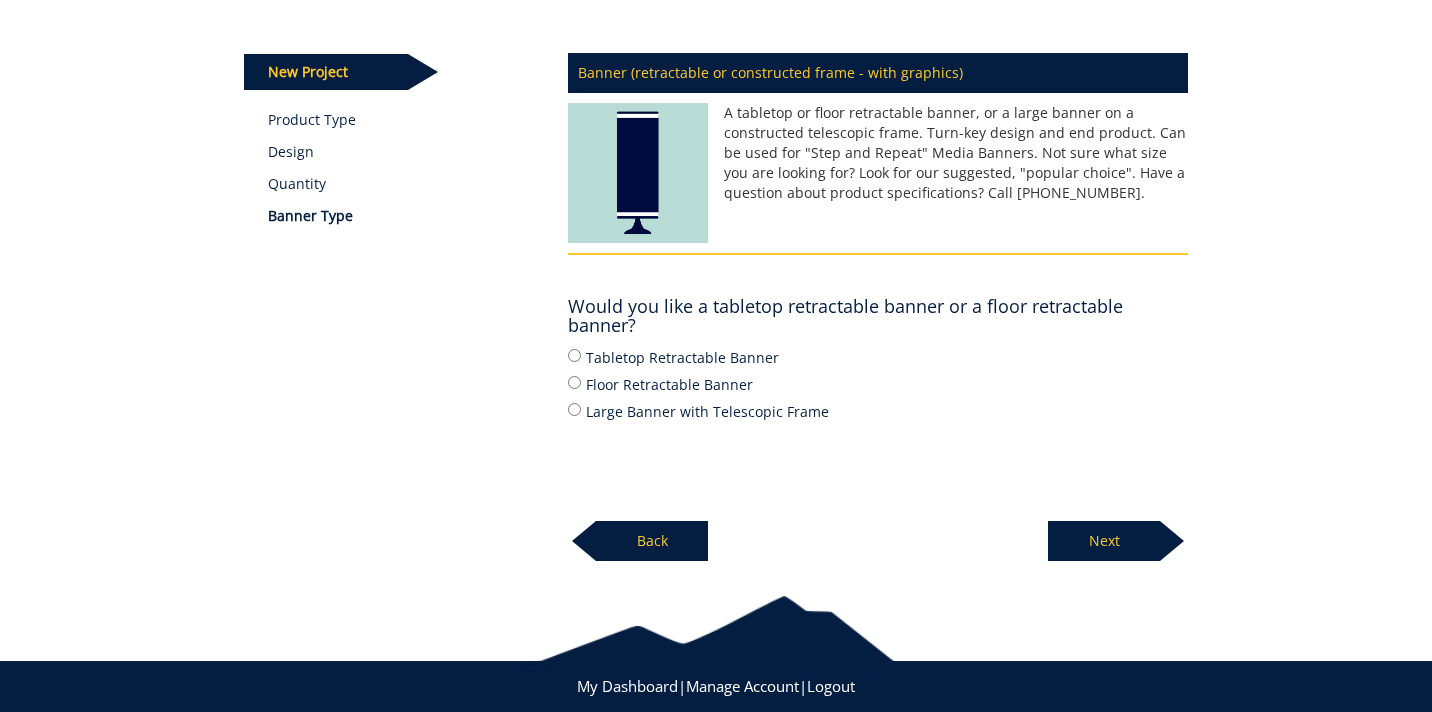 click on "Floor Retractable Banner" at bounding box center (878, 384) 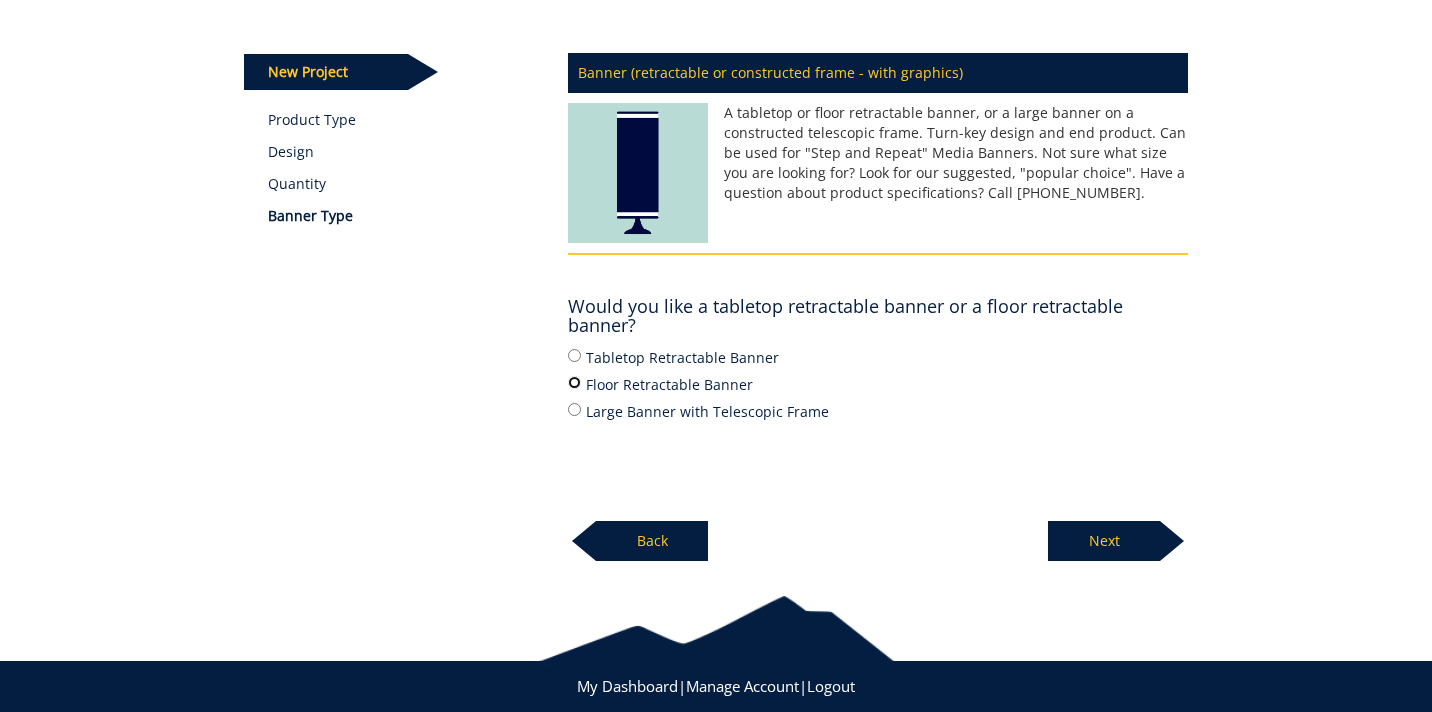 radio on "true" 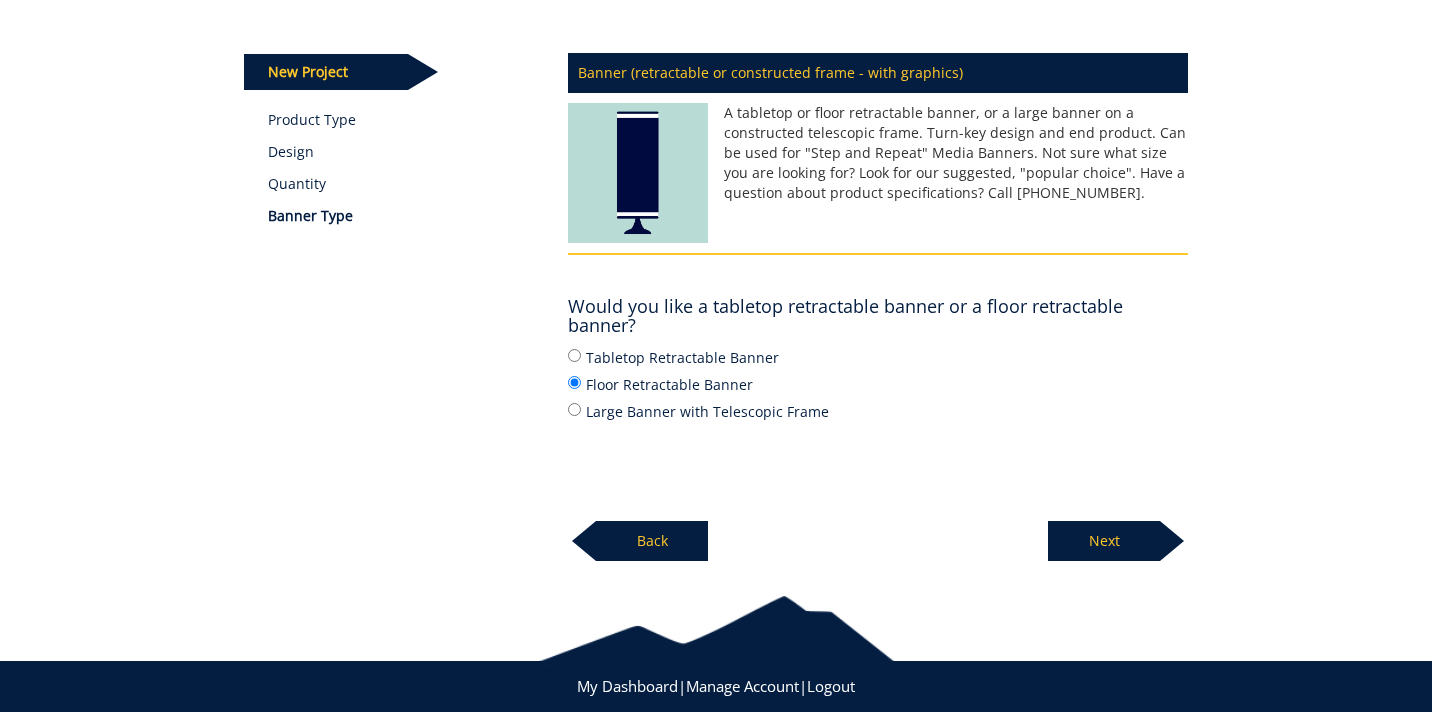 click on "Tabletop Retractable Banner" at bounding box center [878, 357] 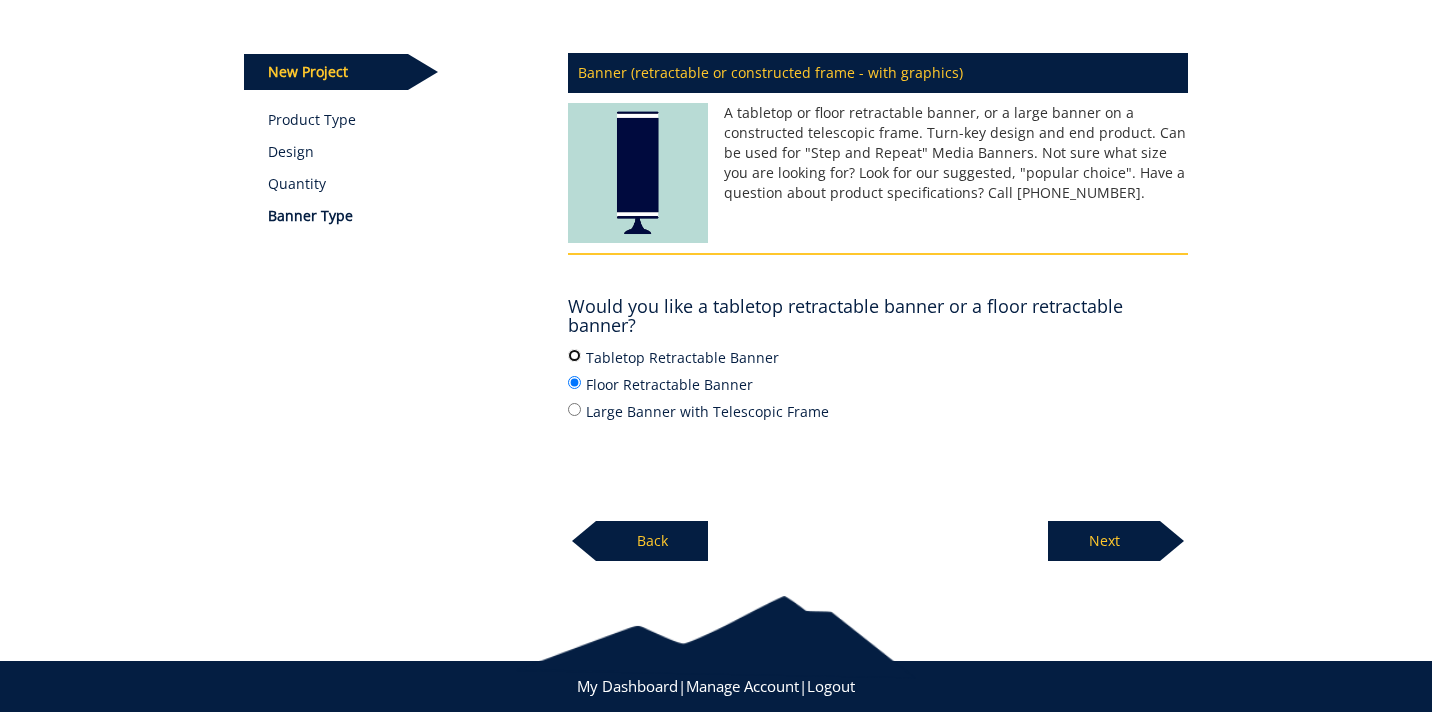 radio on "true" 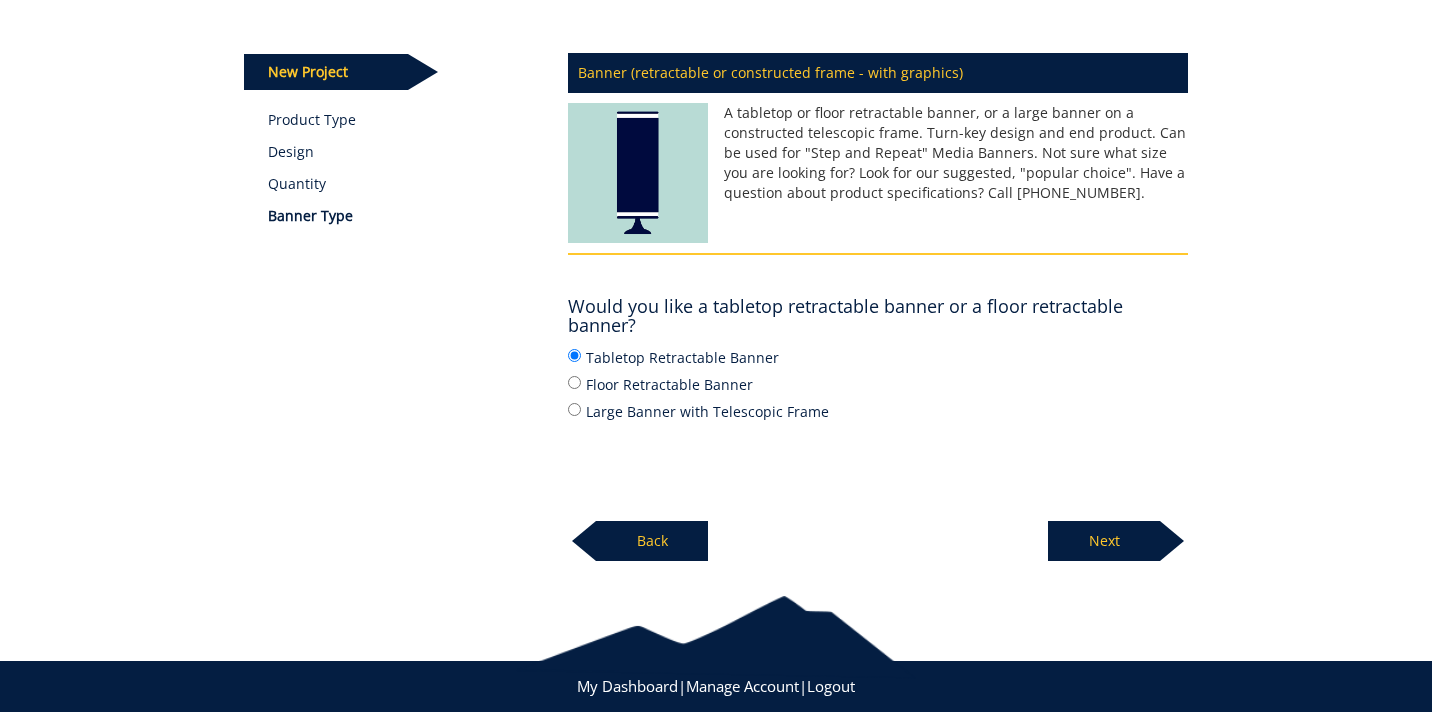 click on "Next" at bounding box center (1104, 541) 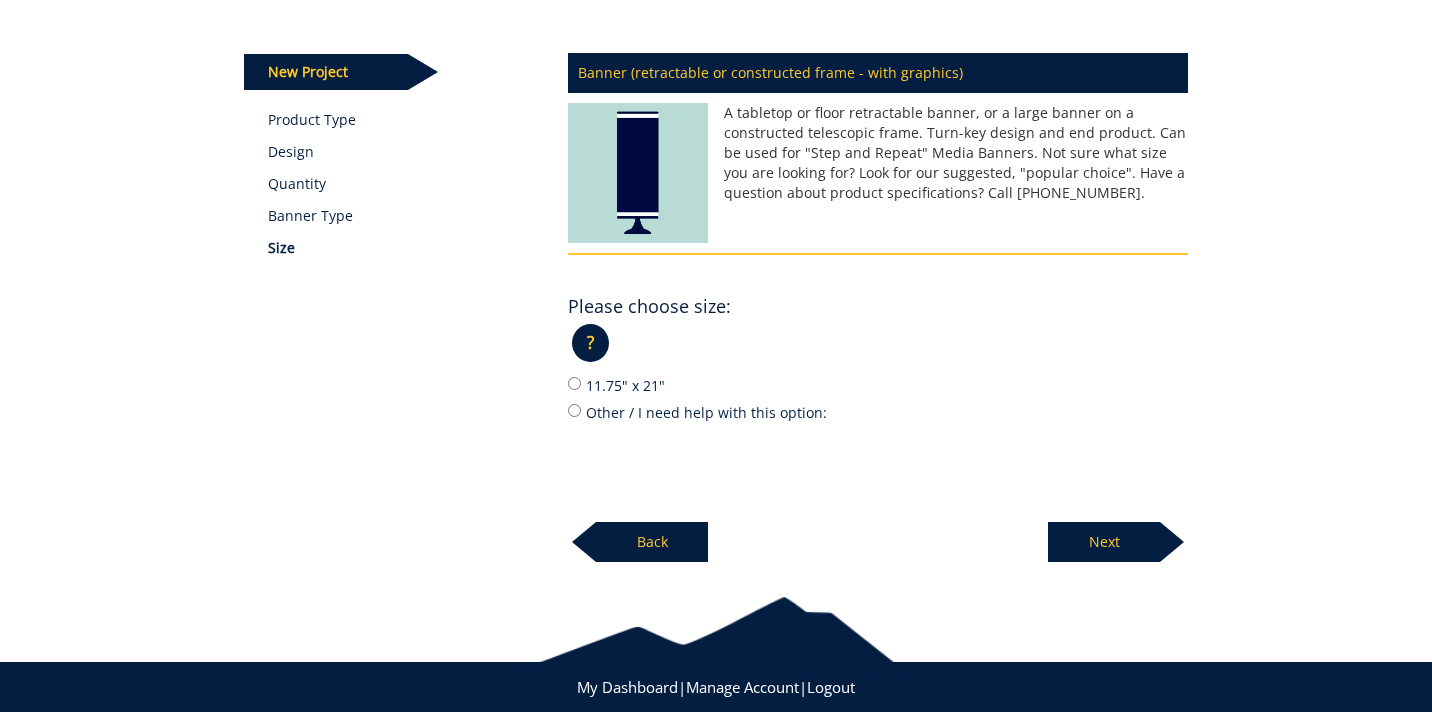 click on "11.75" x 21"" at bounding box center [878, 385] 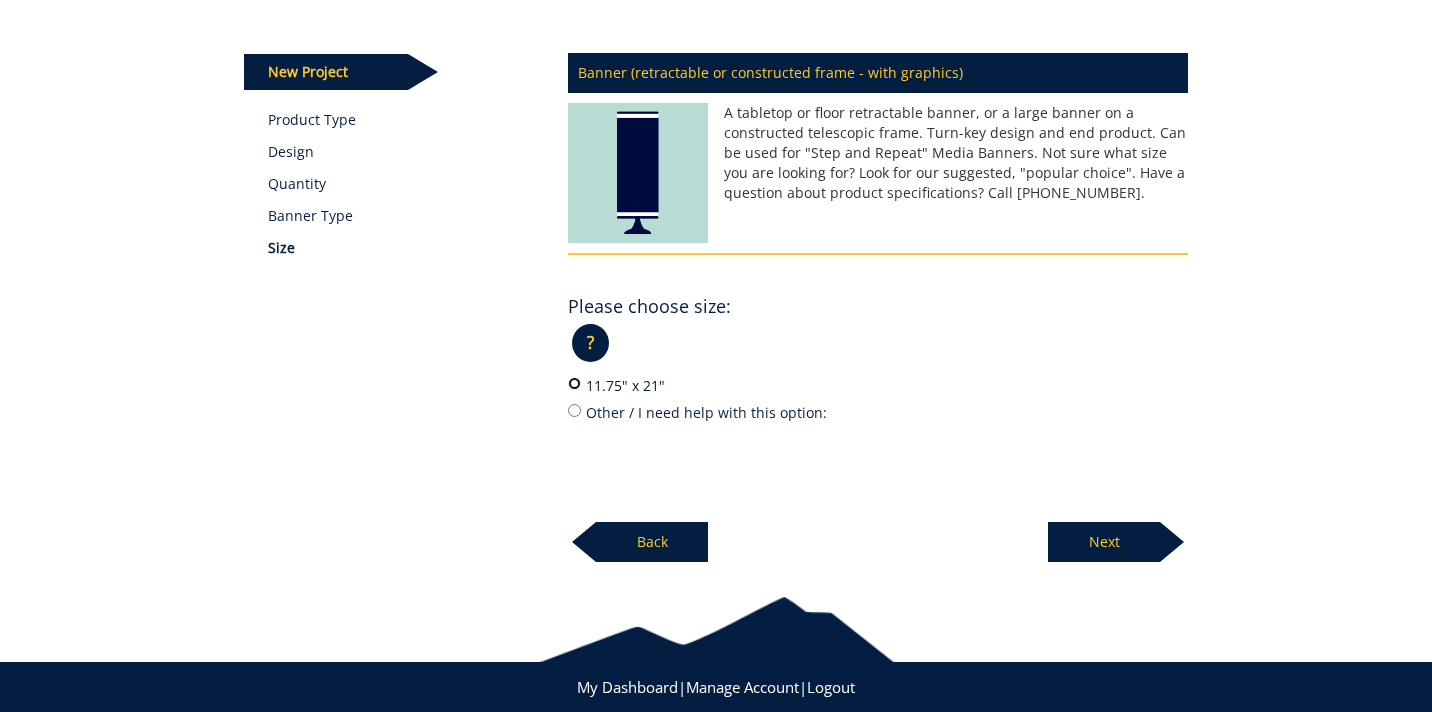 radio on "true" 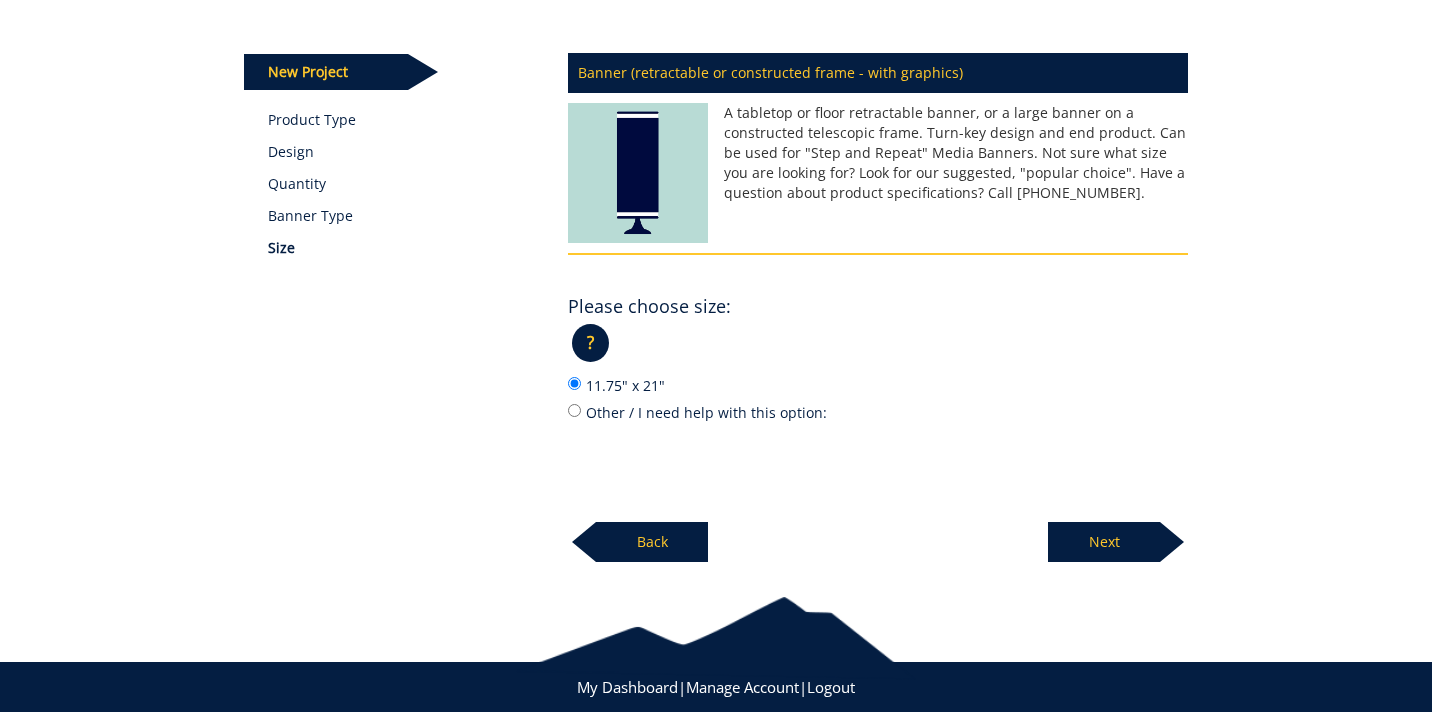 click on "Next" at bounding box center [1104, 542] 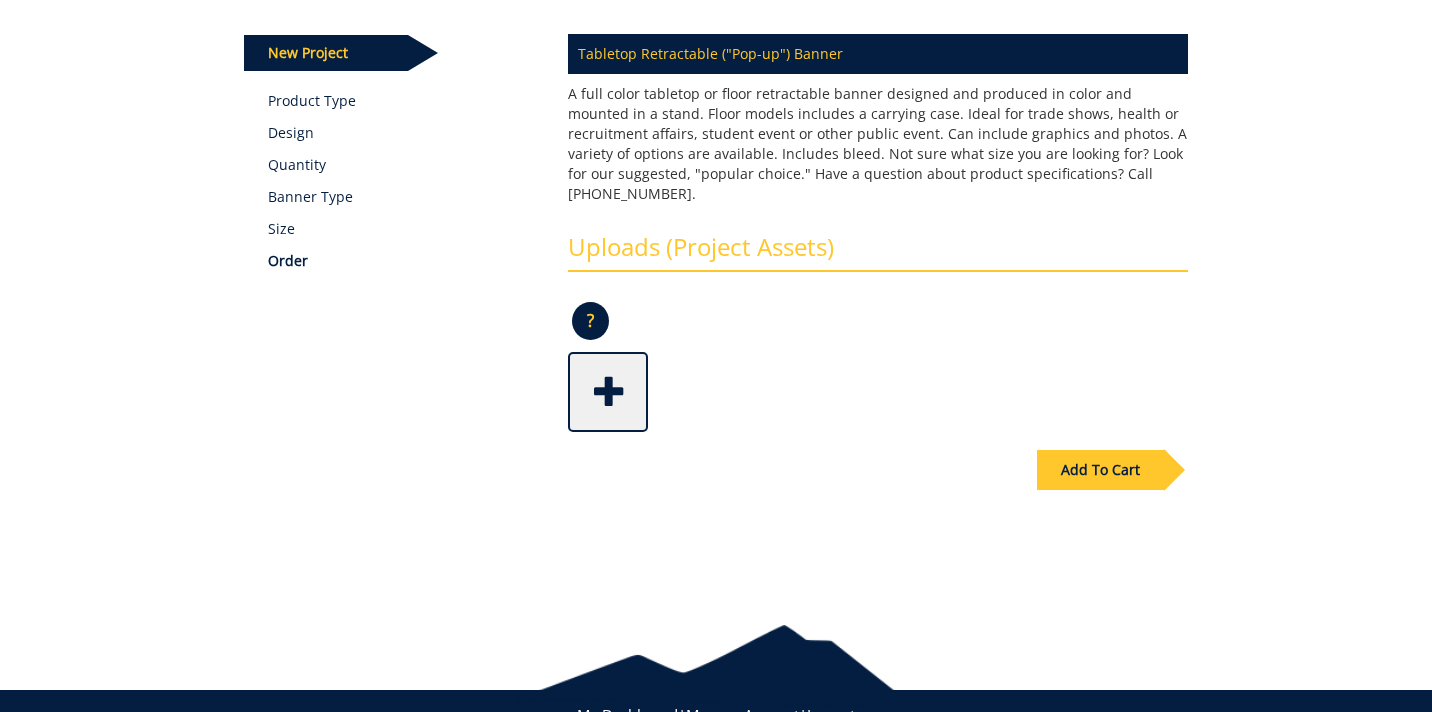 scroll, scrollTop: 261, scrollLeft: 0, axis: vertical 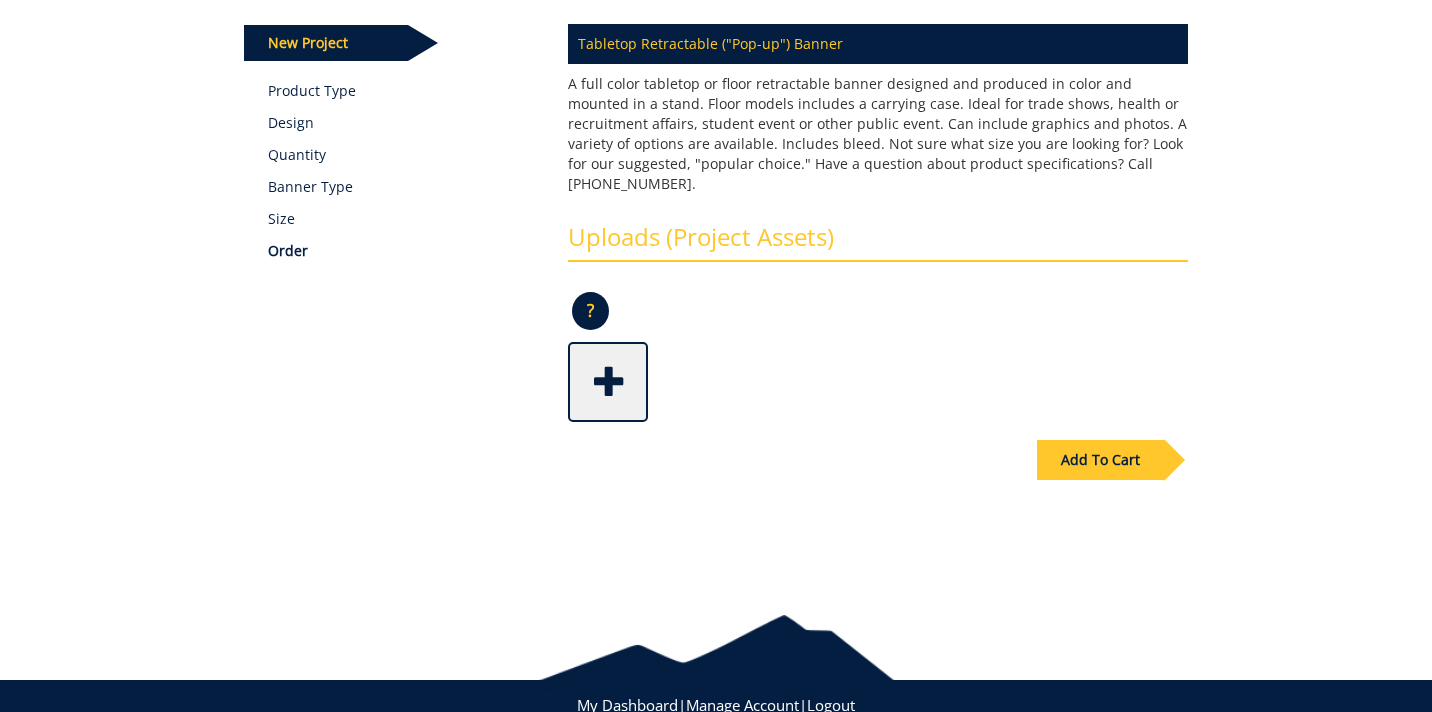 click on "Add To Cart" at bounding box center [1100, 460] 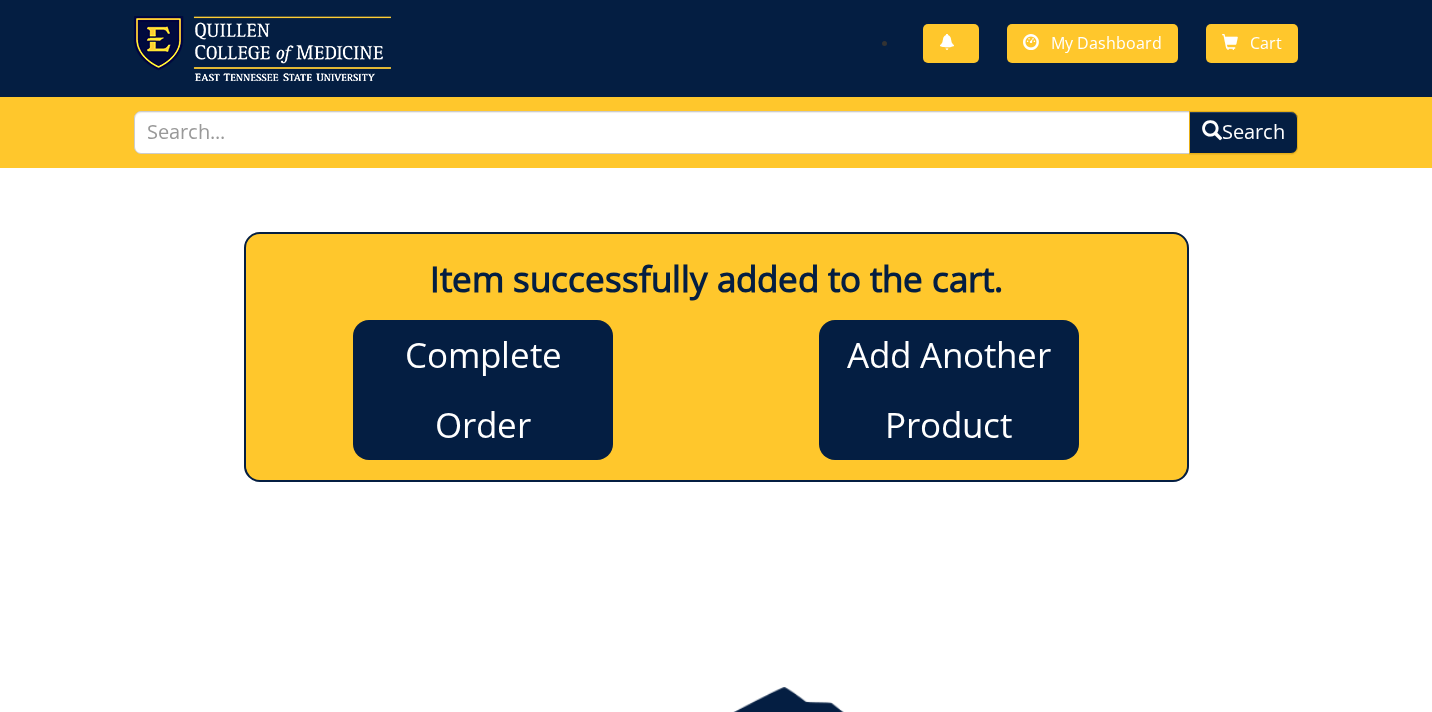 scroll, scrollTop: 20, scrollLeft: 0, axis: vertical 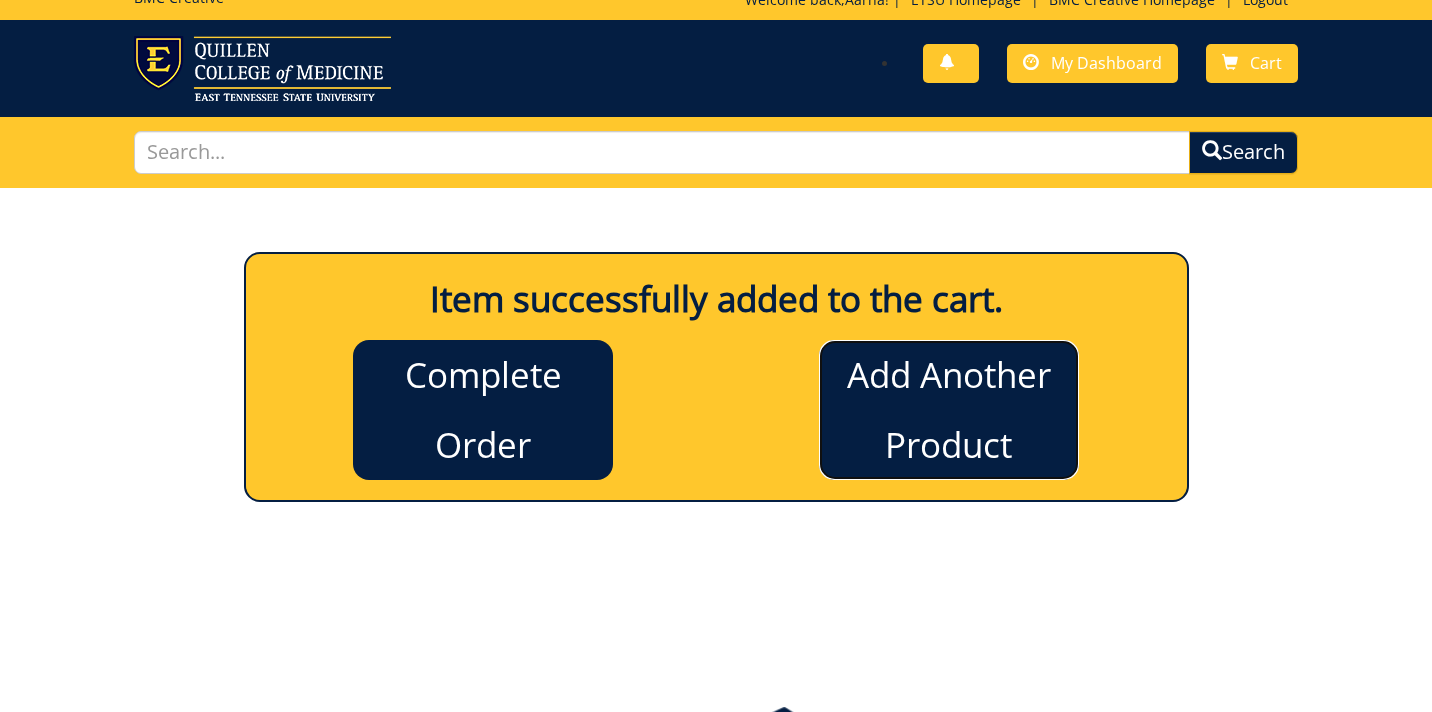 click on "Add Another Product" at bounding box center [949, 410] 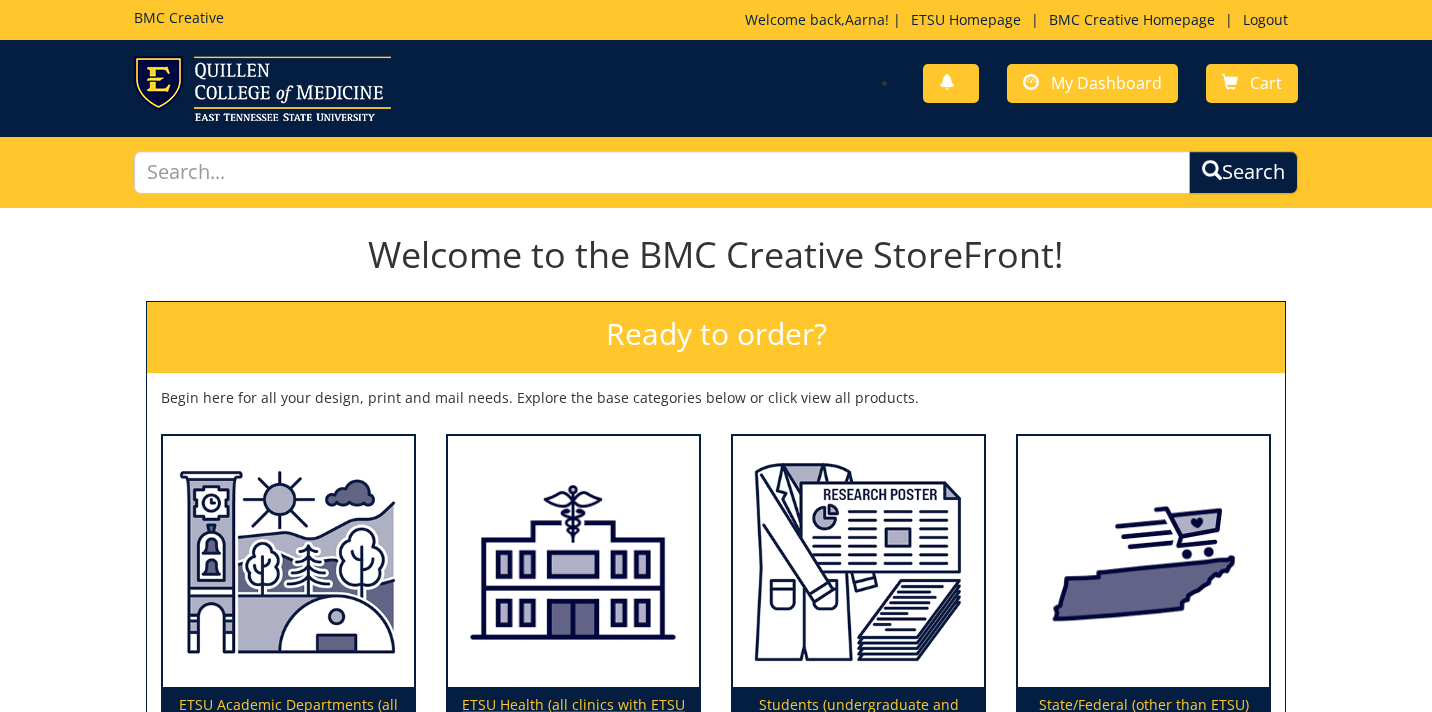 scroll, scrollTop: 305, scrollLeft: 0, axis: vertical 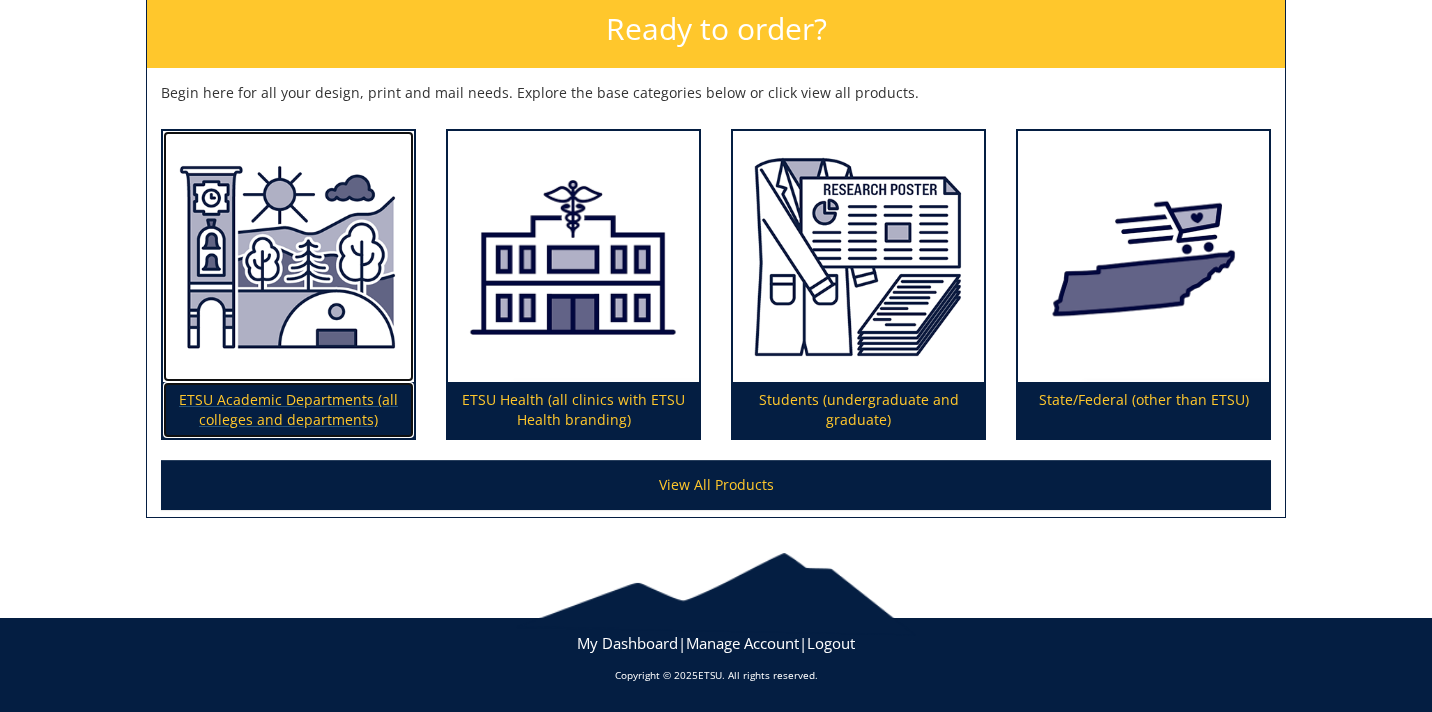 click on "ETSU Academic Departments (all colleges and departments)" at bounding box center [288, 410] 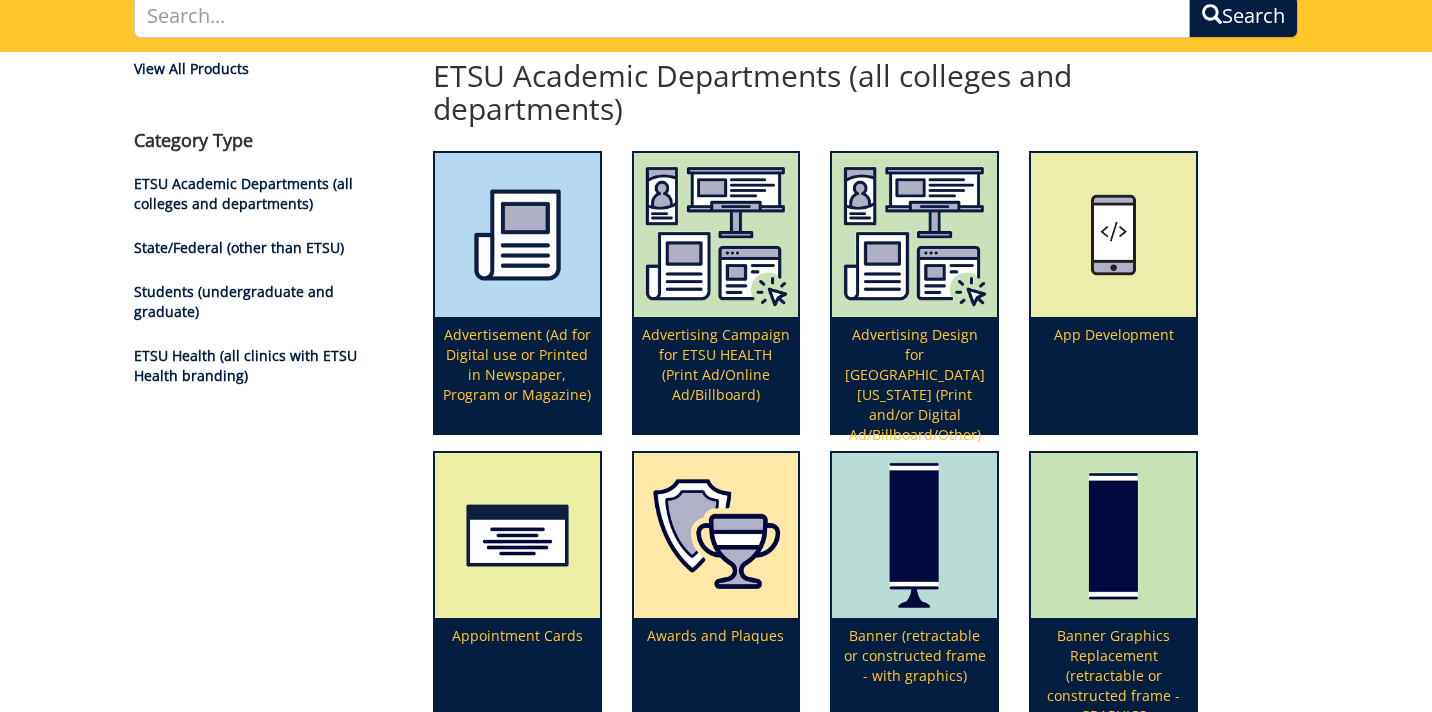 scroll, scrollTop: 205, scrollLeft: 0, axis: vertical 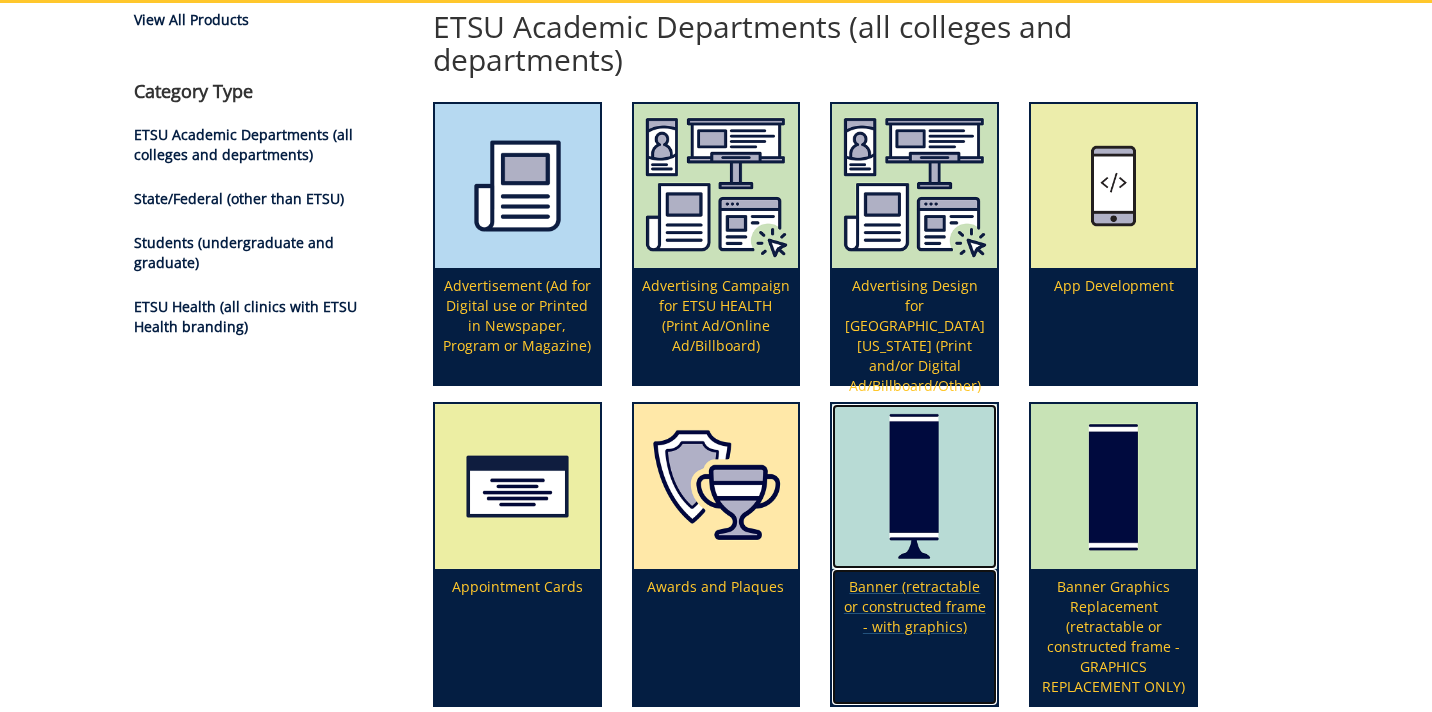 click on "Banner (retractable or constructed frame - with graphics)" at bounding box center [914, 637] 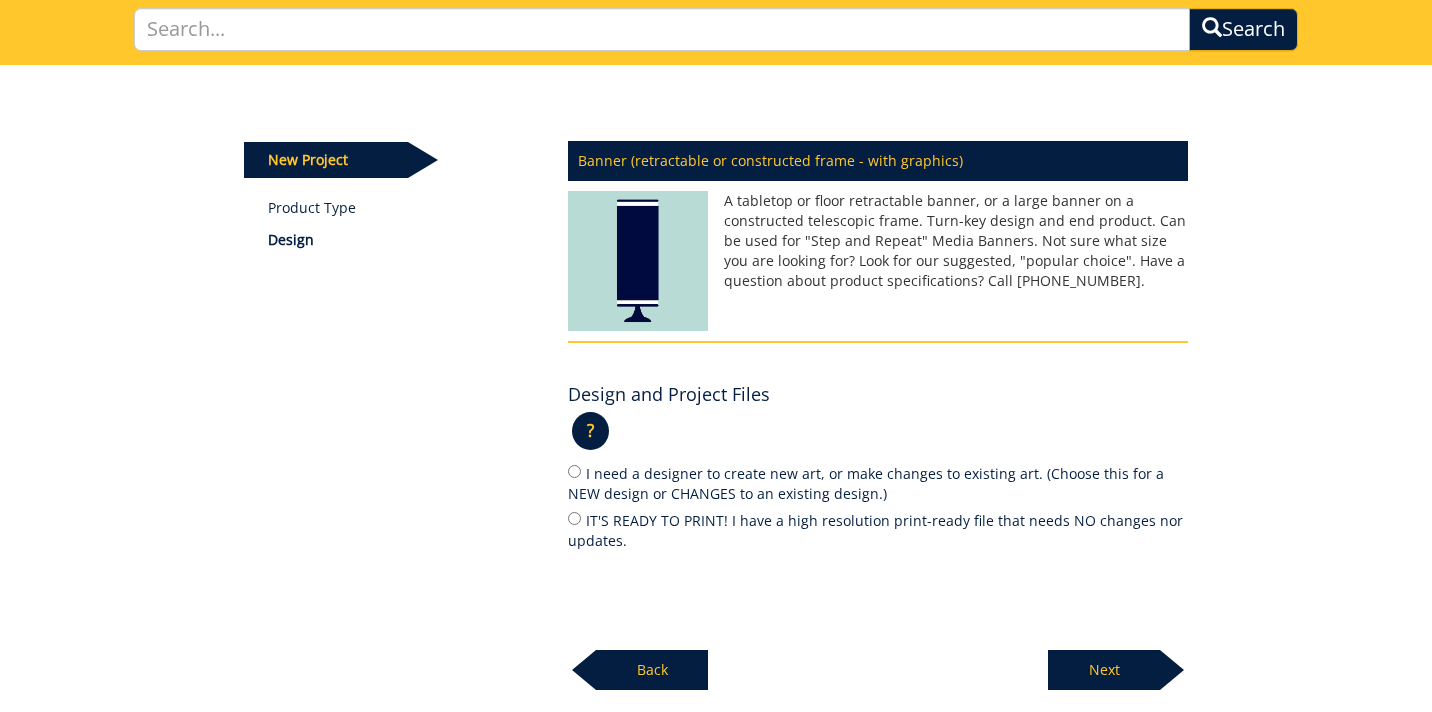 scroll, scrollTop: 189, scrollLeft: 0, axis: vertical 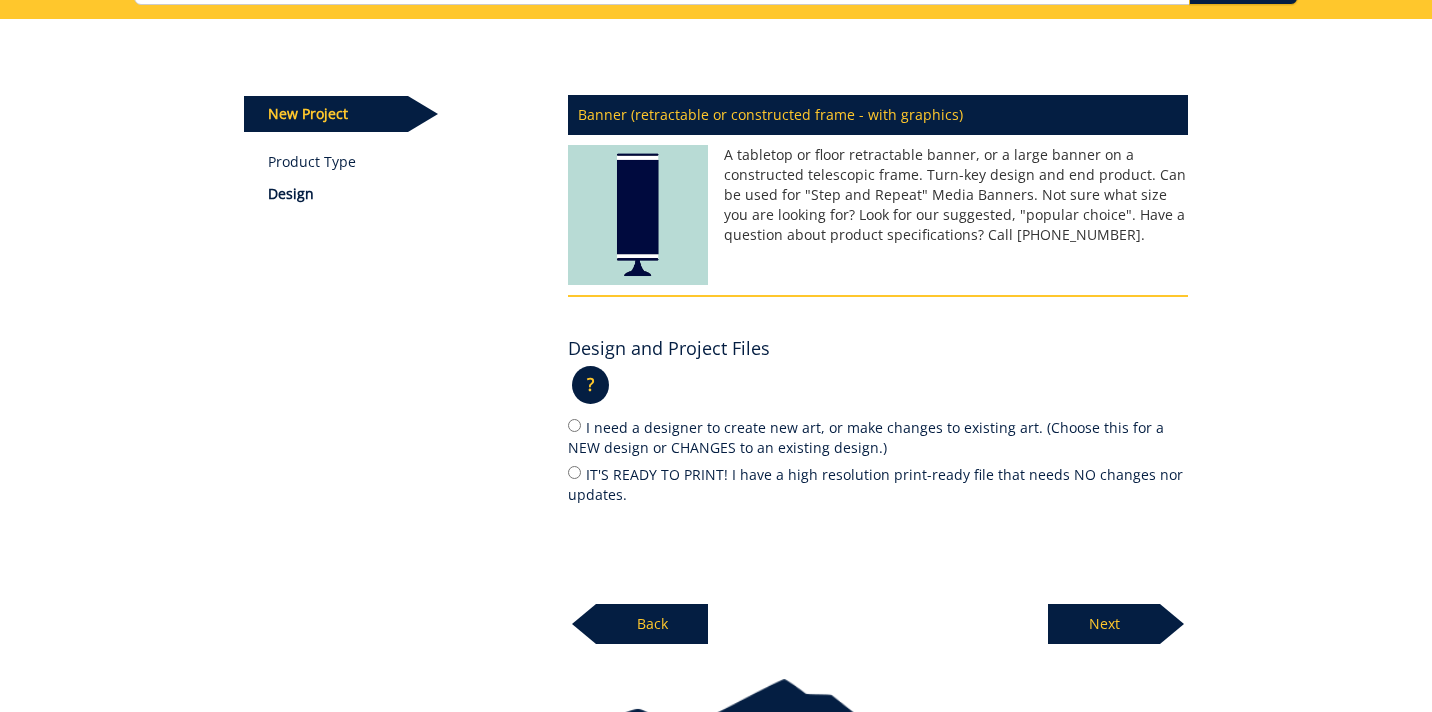 click on "IT'S READY TO PRINT! I have a high resolution print-ready file that needs NO changes nor updates." at bounding box center [878, 484] 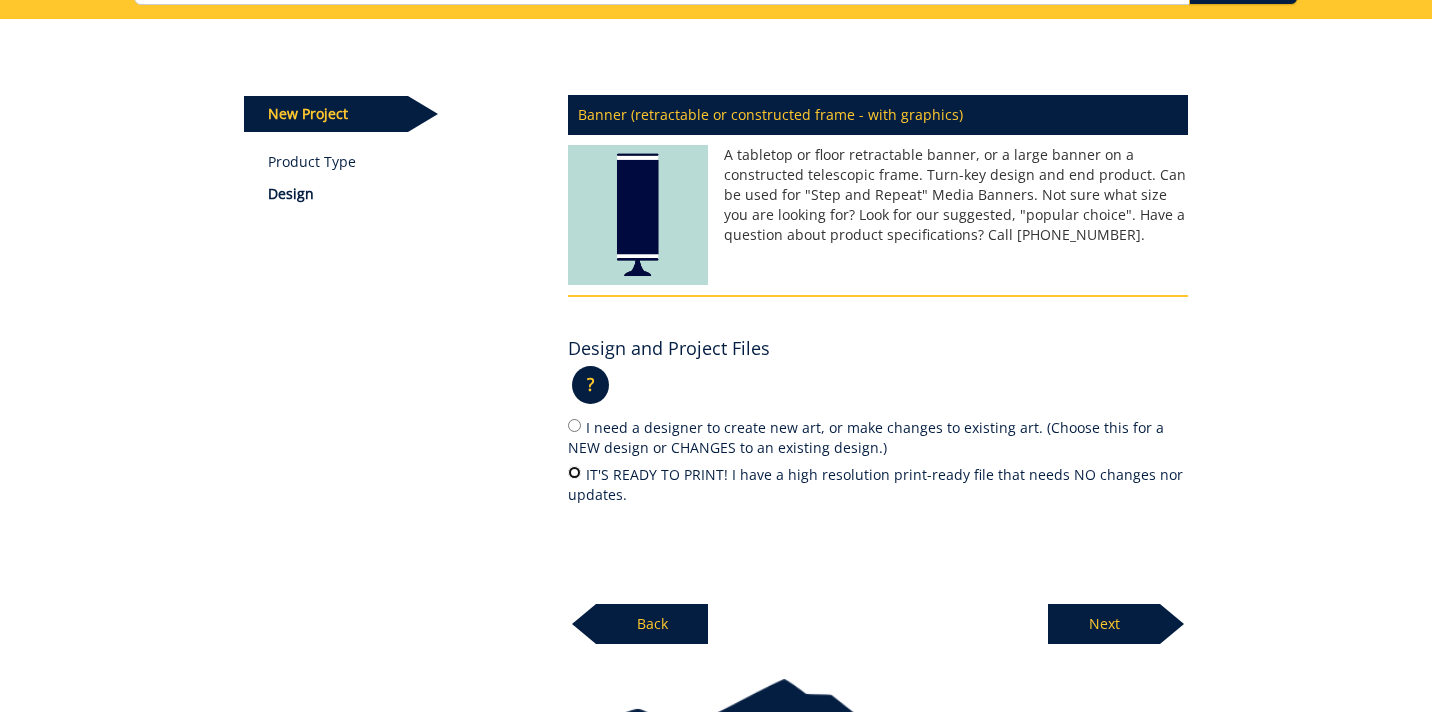 click on "IT'S READY TO PRINT! I have a high resolution print-ready file that needs NO changes nor updates." at bounding box center [574, 472] 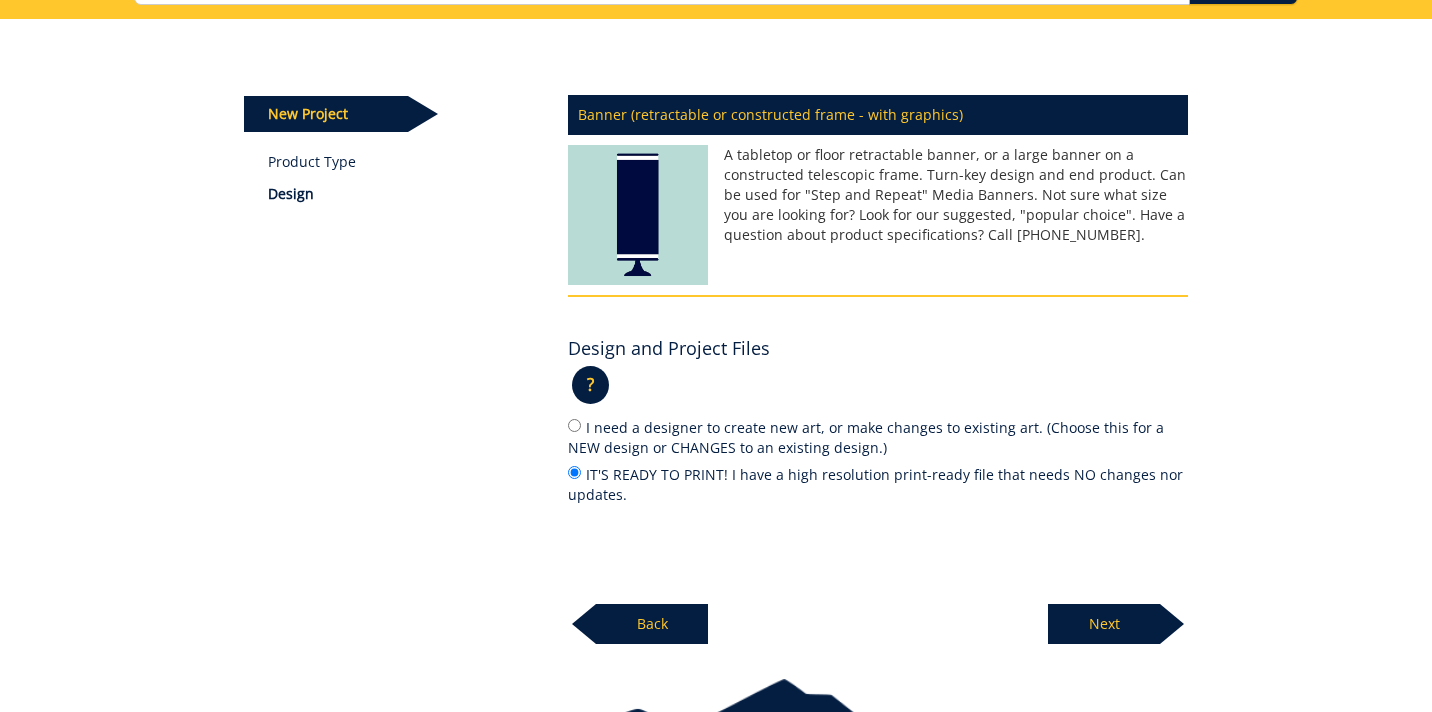 click on "Next" at bounding box center [1104, 624] 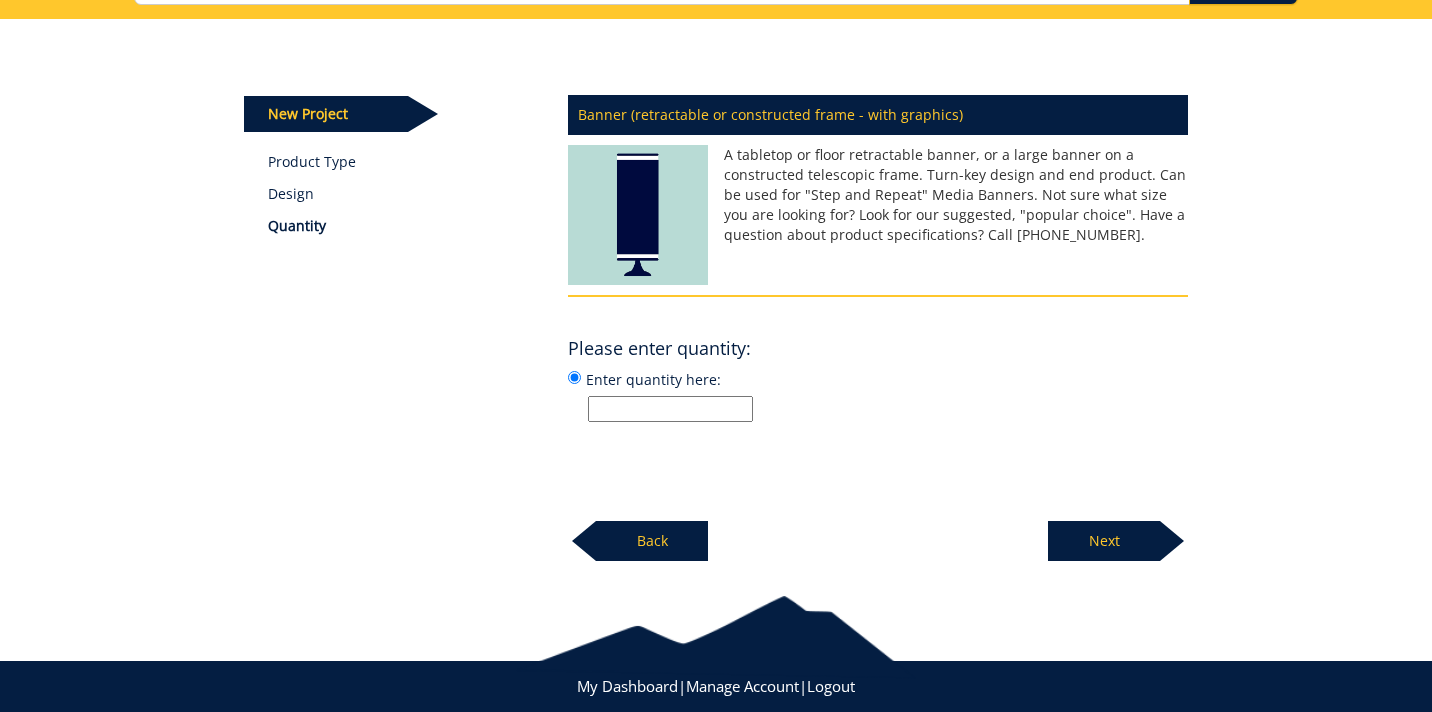 click on "Enter quantity here:" at bounding box center [670, 409] 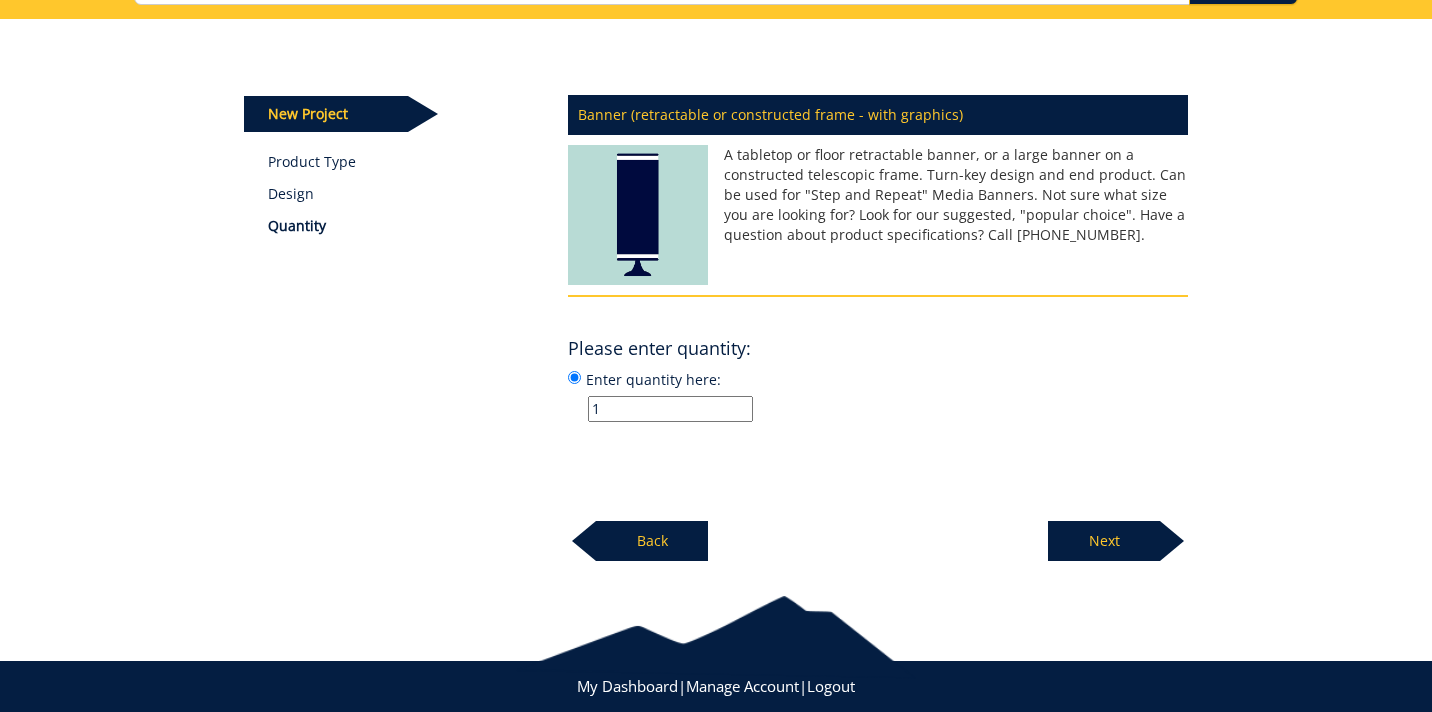 type on "1" 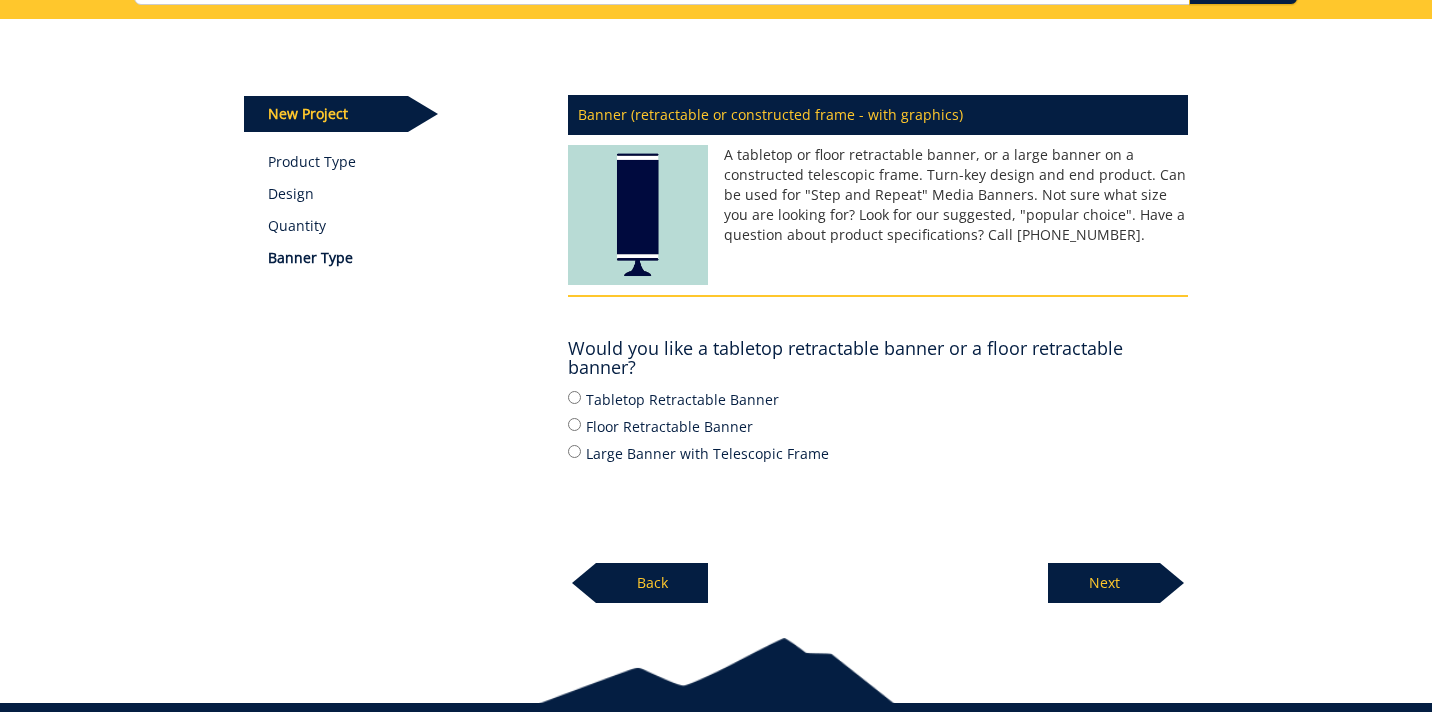 click on "Floor Retractable Banner" at bounding box center (878, 426) 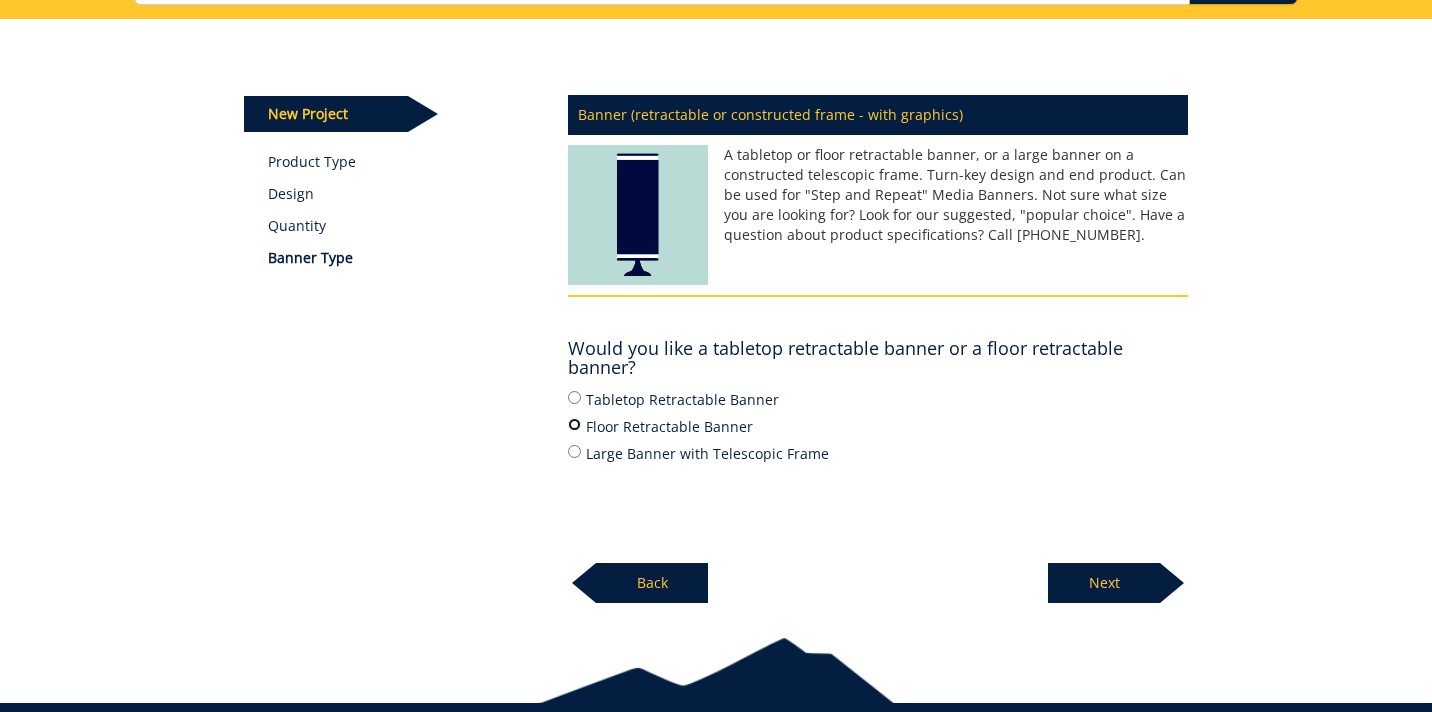click on "Floor Retractable Banner" at bounding box center [574, 424] 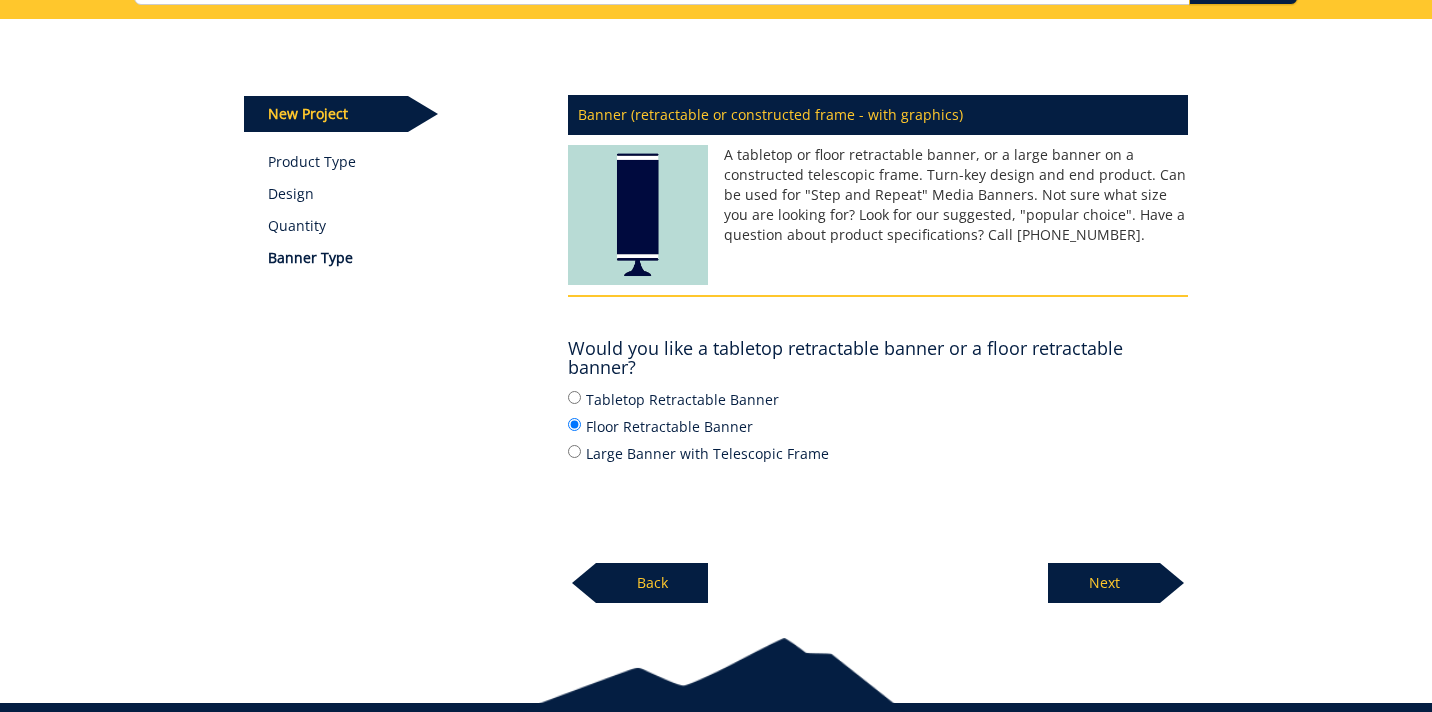 click on "Next" at bounding box center (1104, 583) 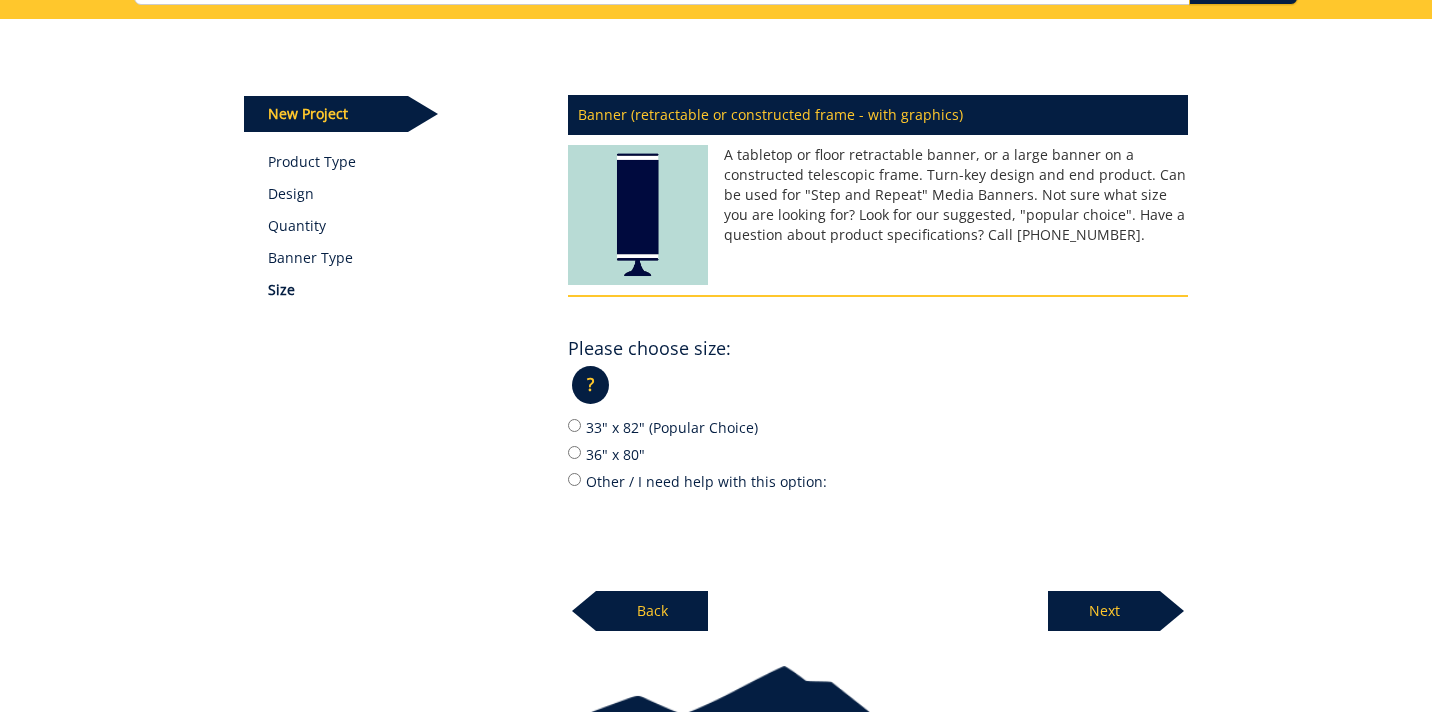 click on "33" x 82" (Popular Choice)" at bounding box center [878, 427] 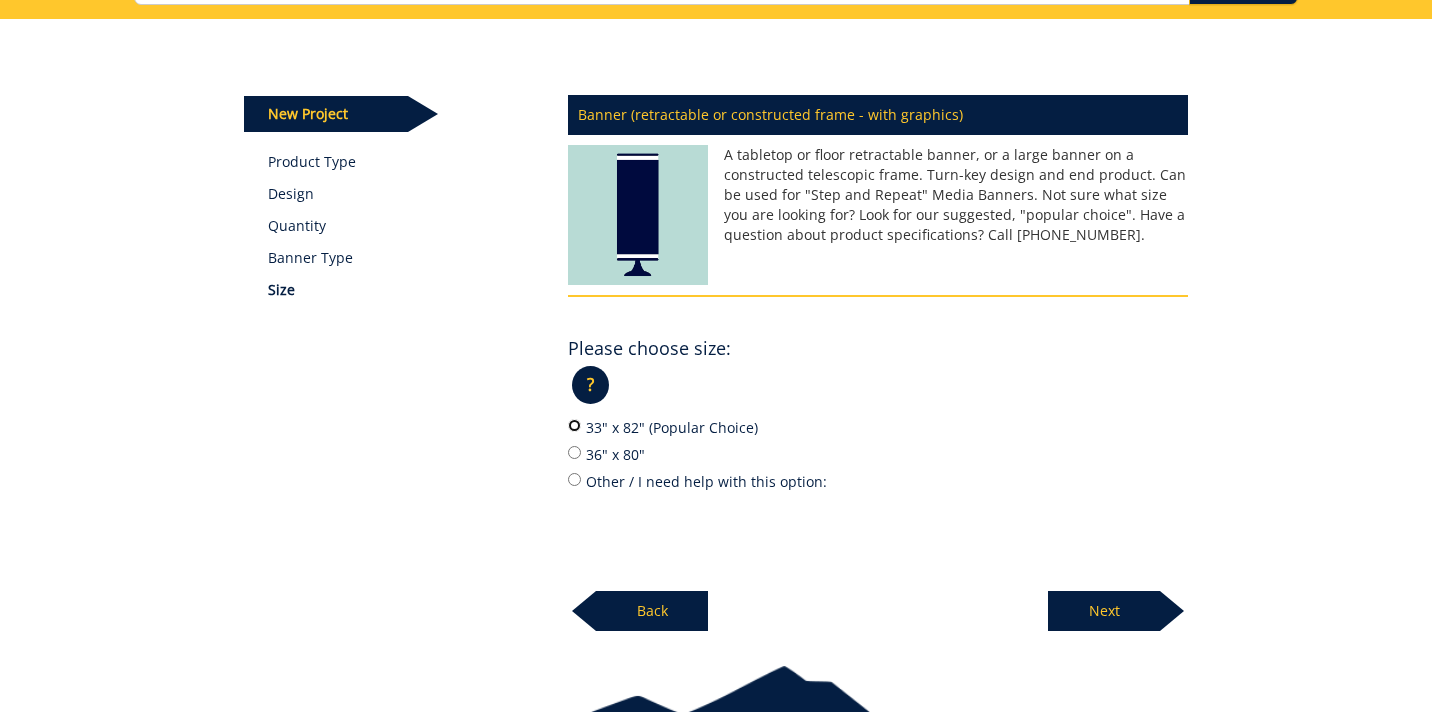 radio on "true" 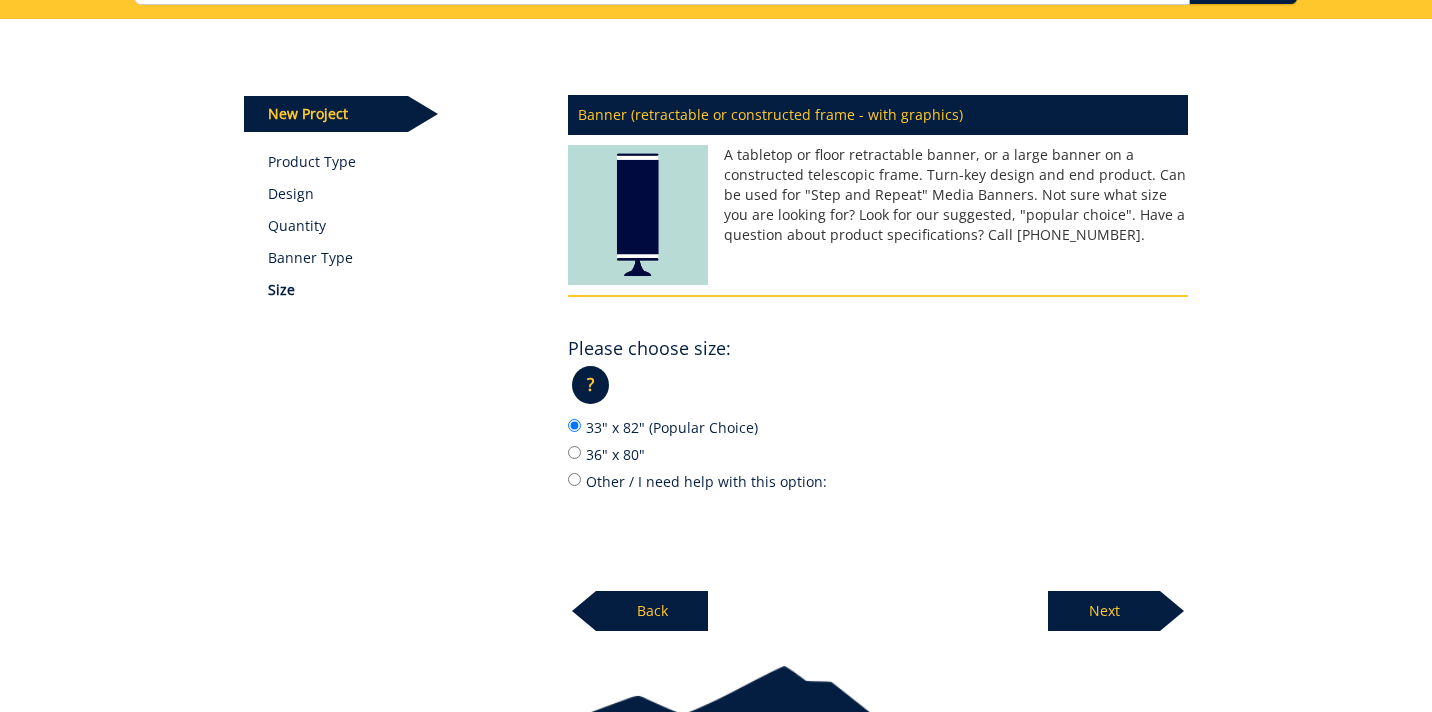 click on "Next" at bounding box center (1104, 611) 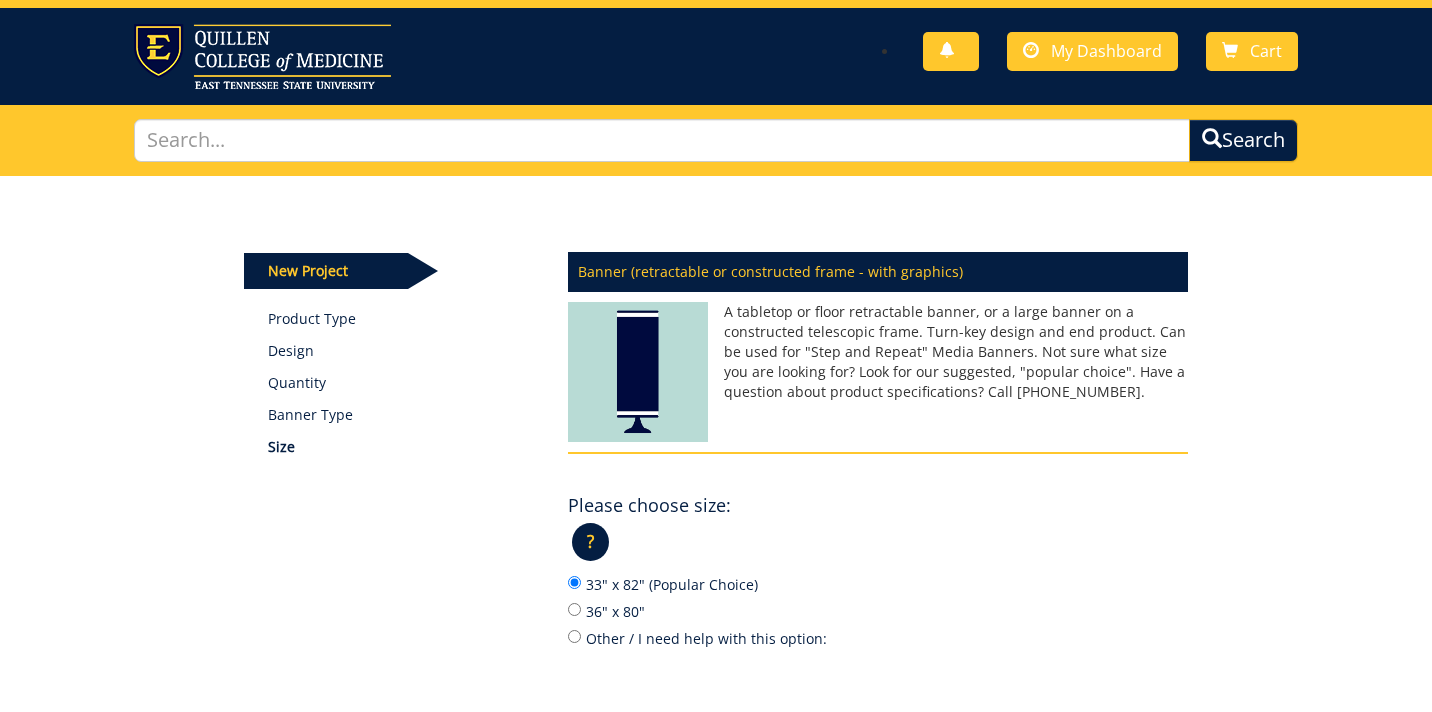 scroll, scrollTop: 0, scrollLeft: 0, axis: both 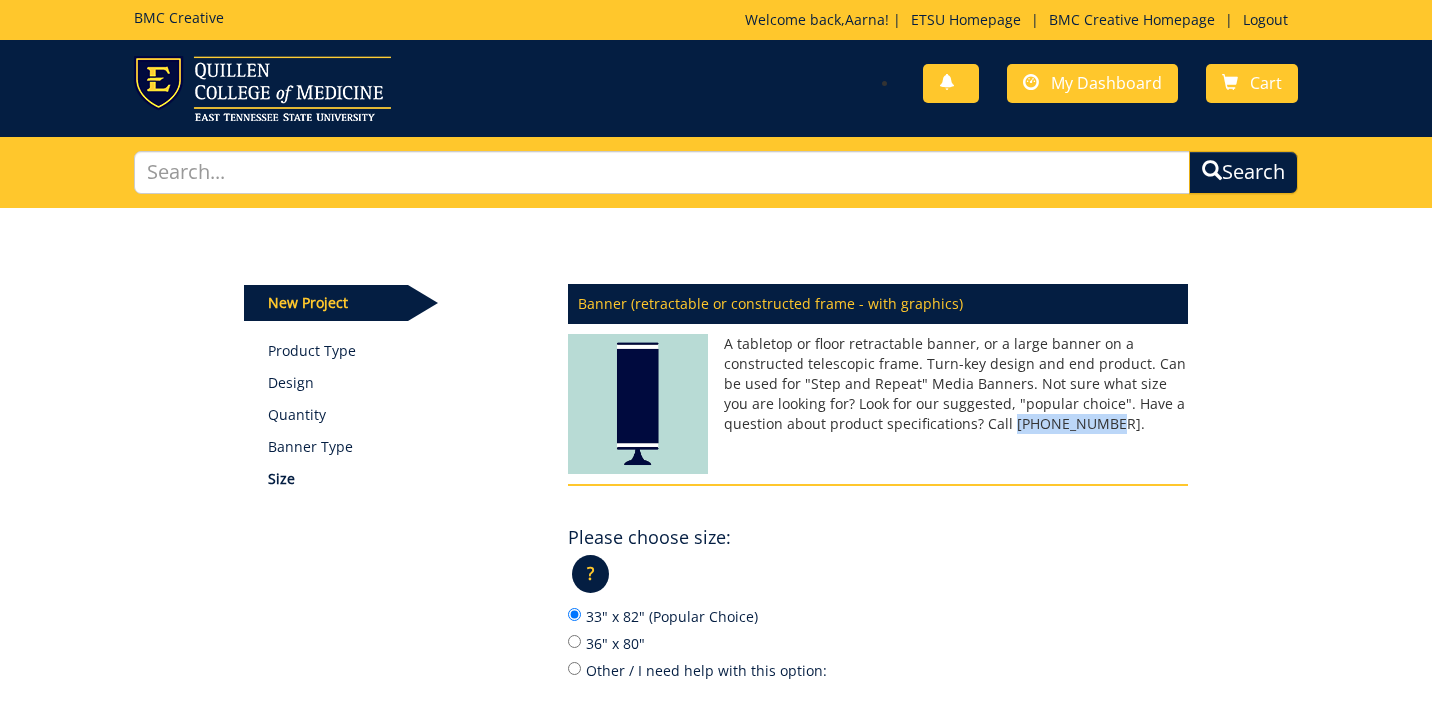 drag, startPoint x: 1008, startPoint y: 426, endPoint x: 1097, endPoint y: 425, distance: 89.005615 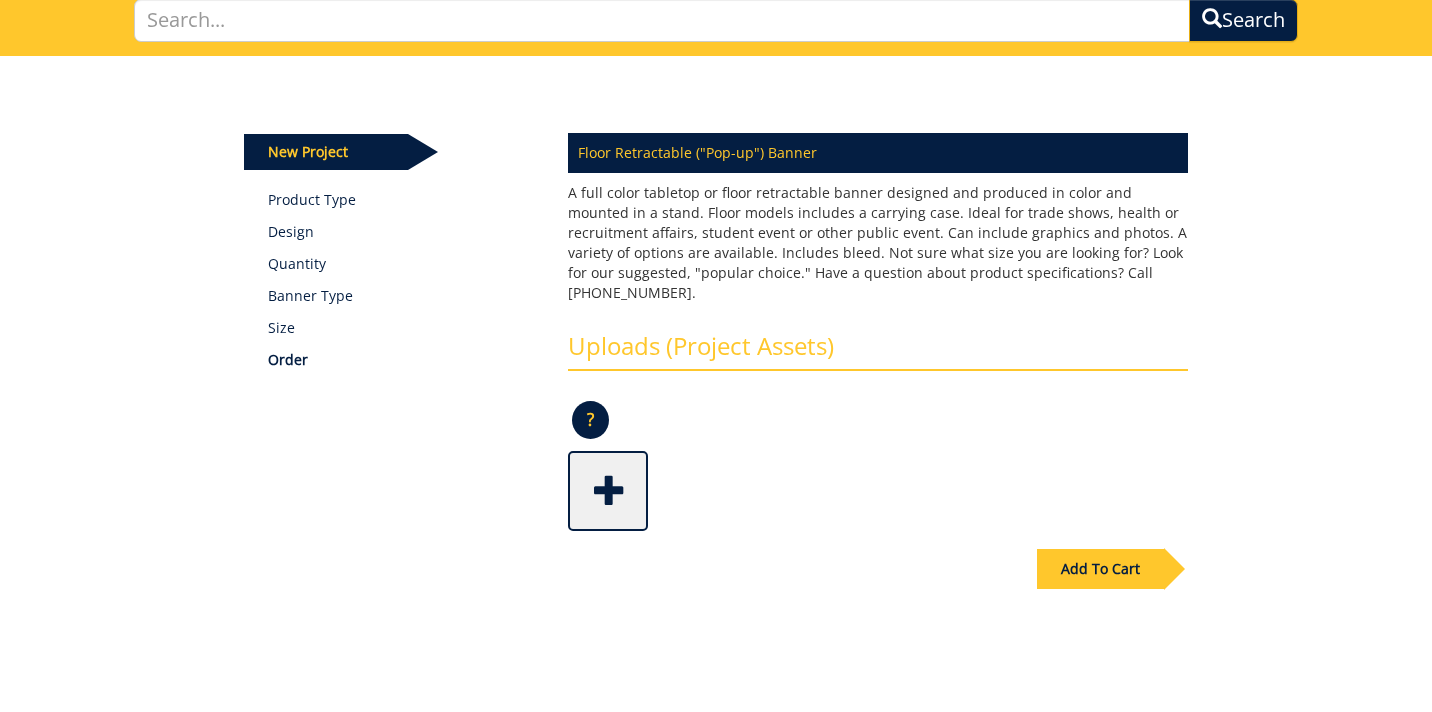 scroll, scrollTop: 162, scrollLeft: 0, axis: vertical 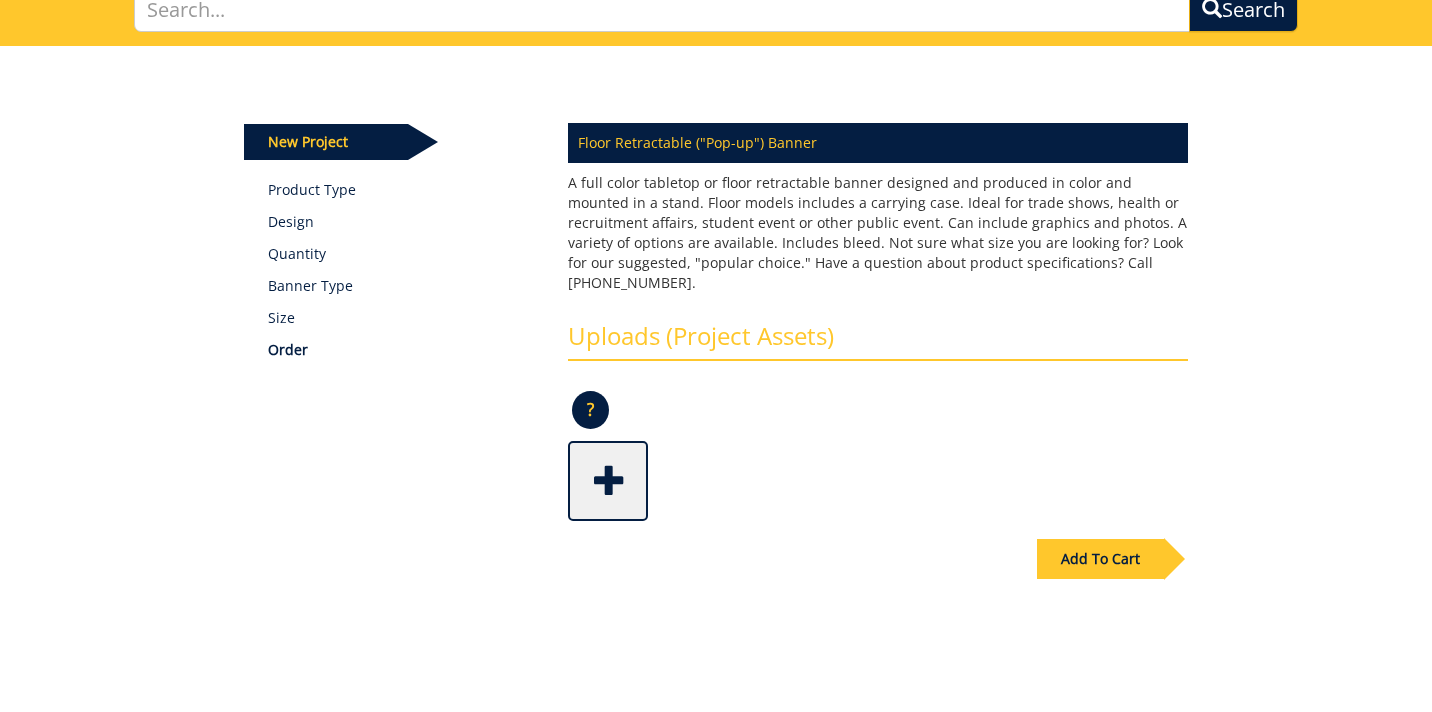 click on "Add To Cart" at bounding box center [1100, 559] 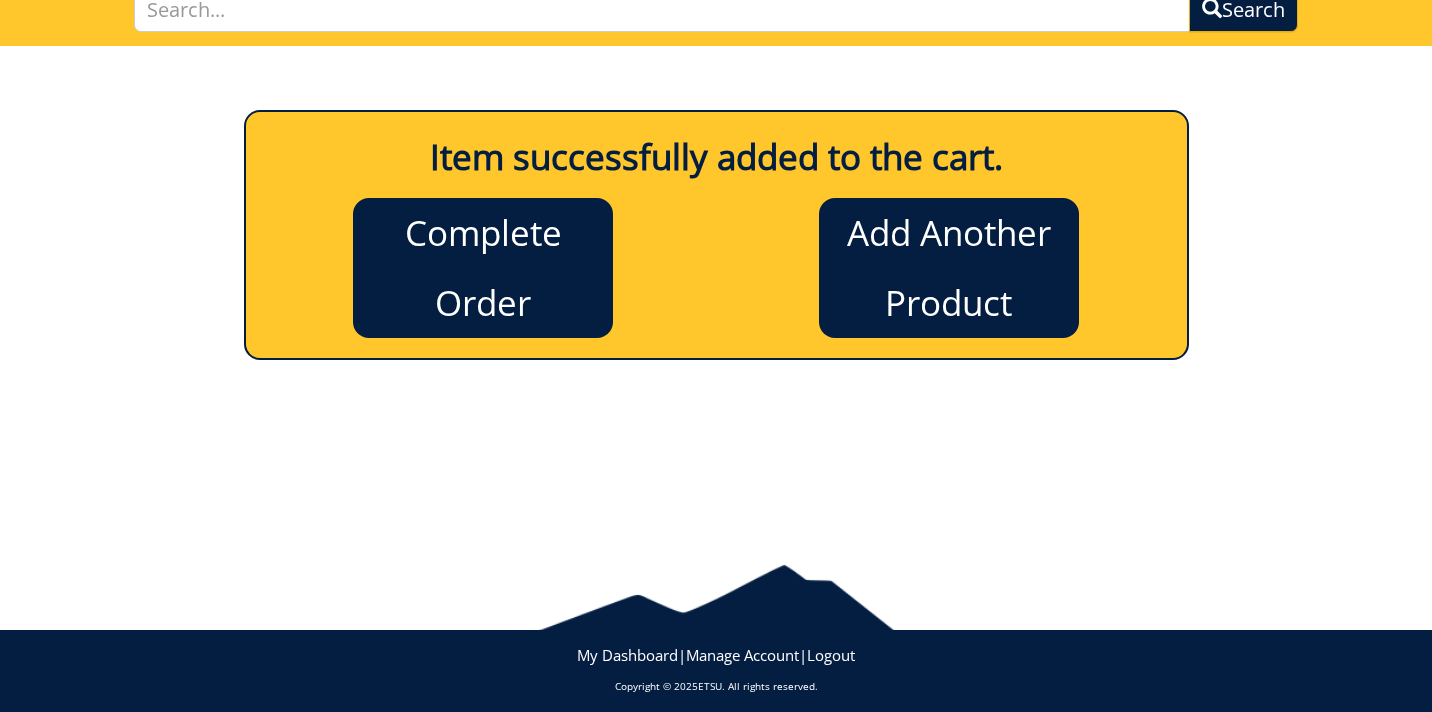 scroll, scrollTop: 0, scrollLeft: 0, axis: both 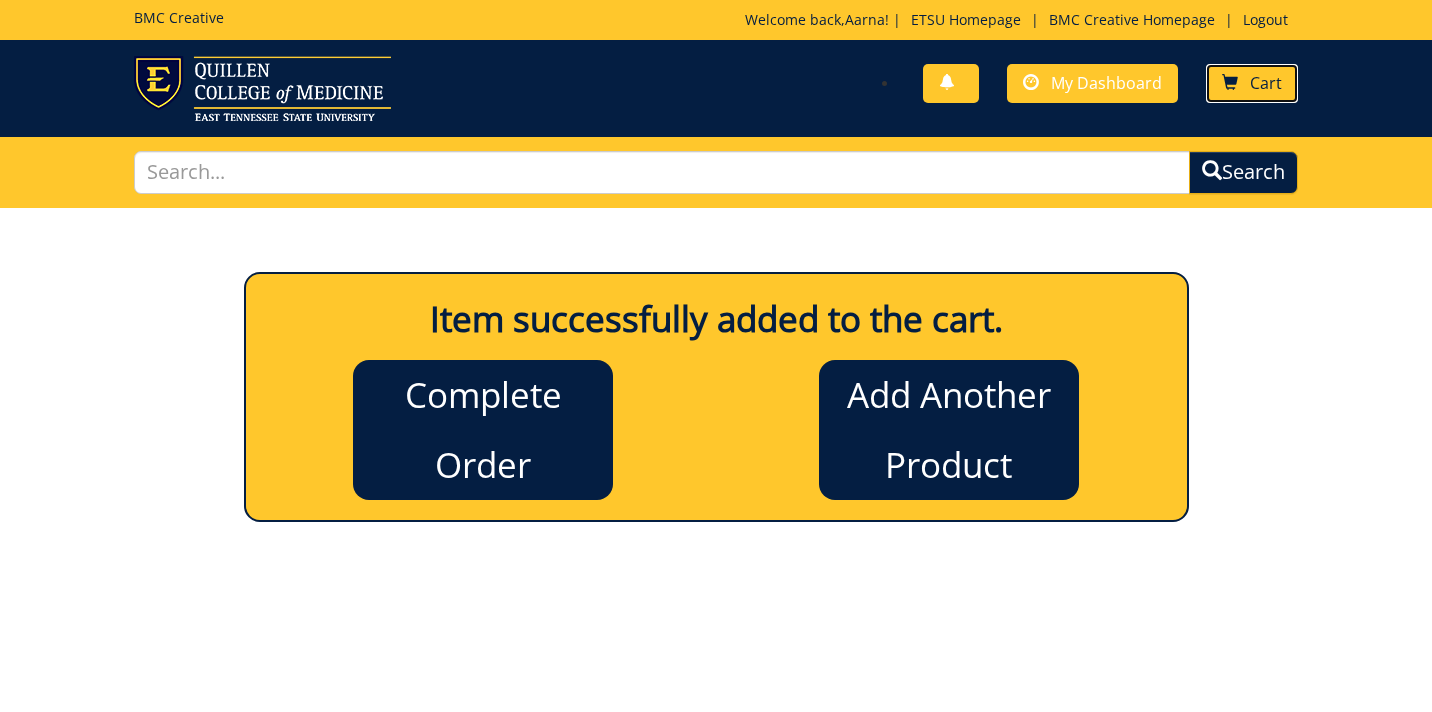 click on "Cart" at bounding box center [1252, 83] 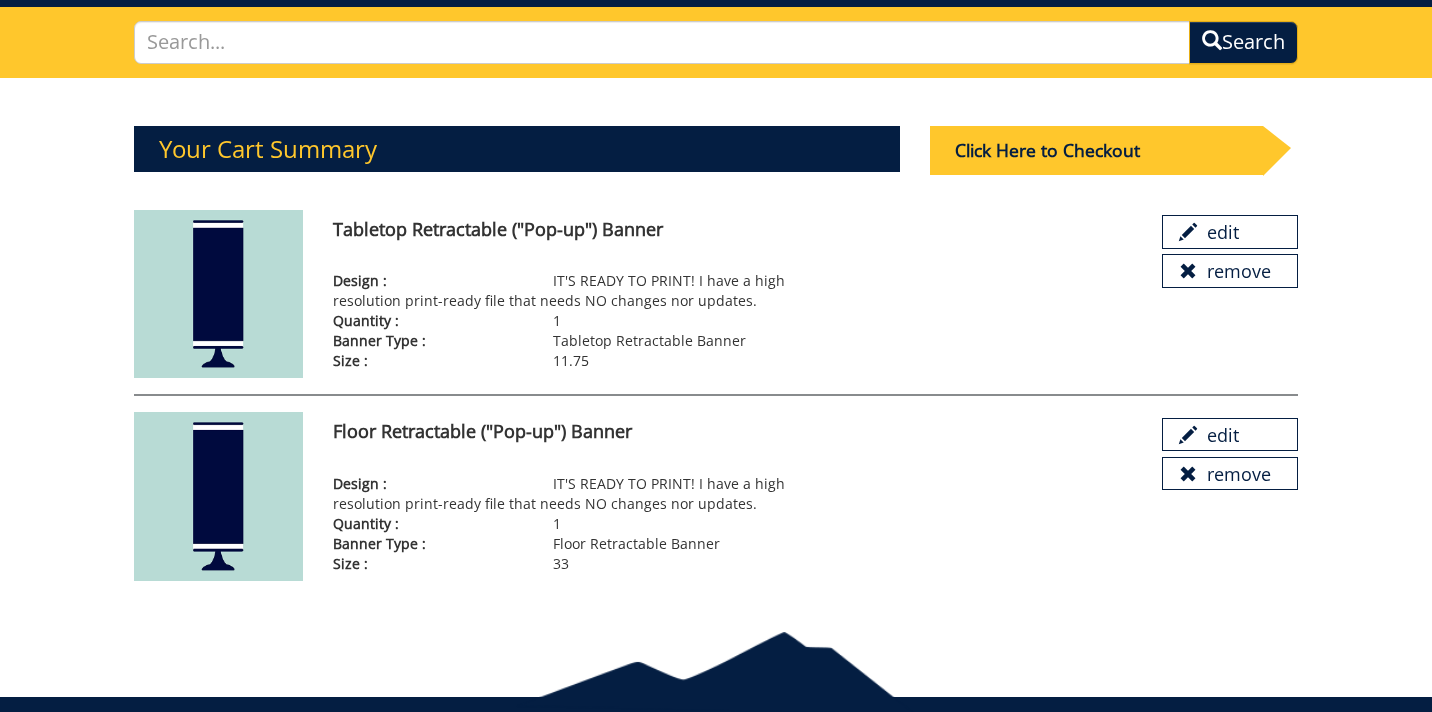 scroll, scrollTop: 135, scrollLeft: 0, axis: vertical 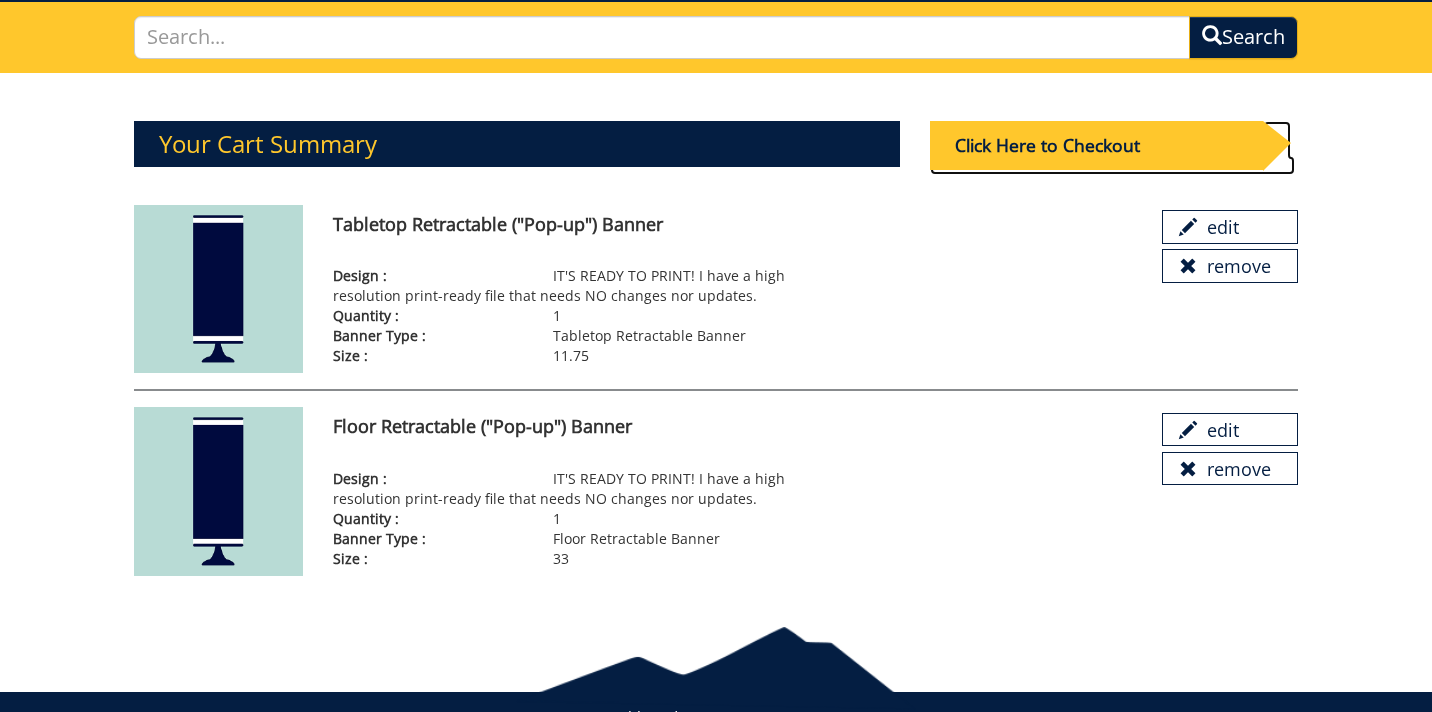 click on "Click Here to Checkout" at bounding box center [1096, 145] 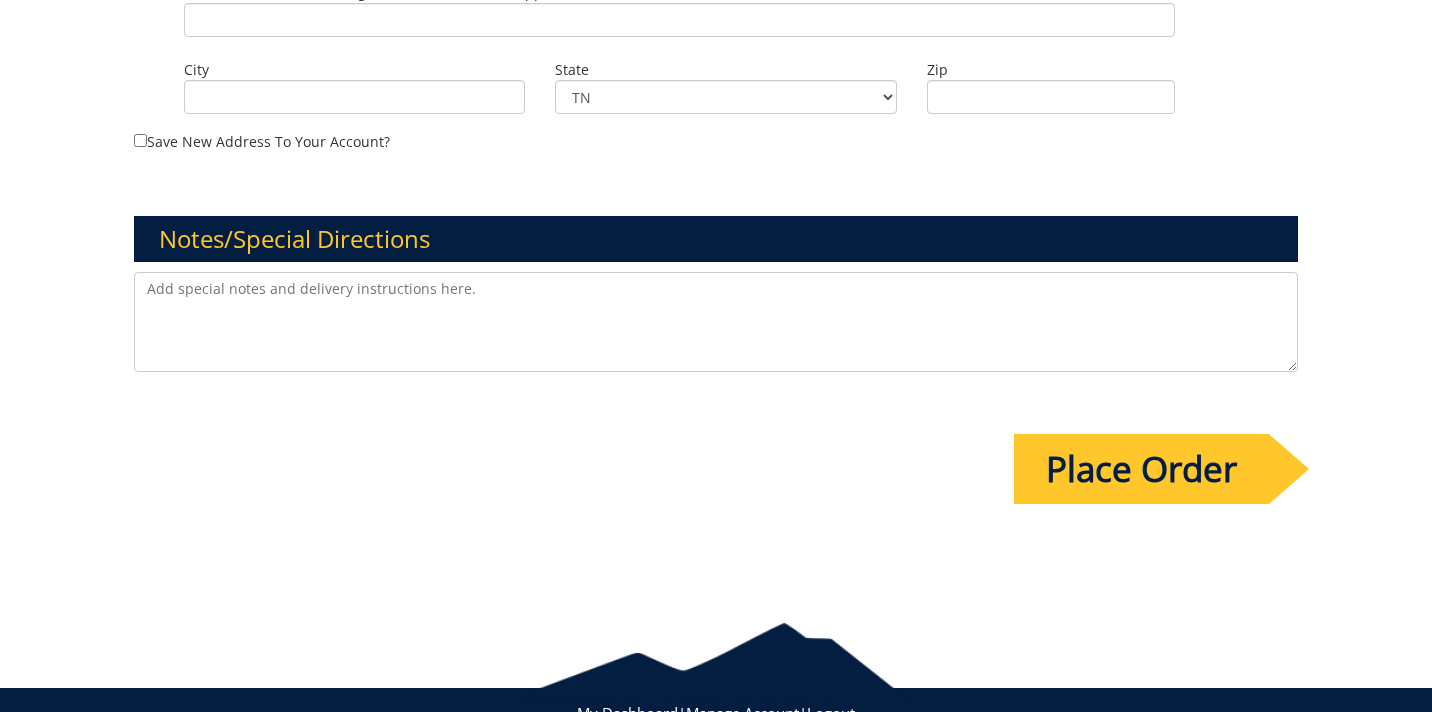 scroll, scrollTop: 1534, scrollLeft: 0, axis: vertical 